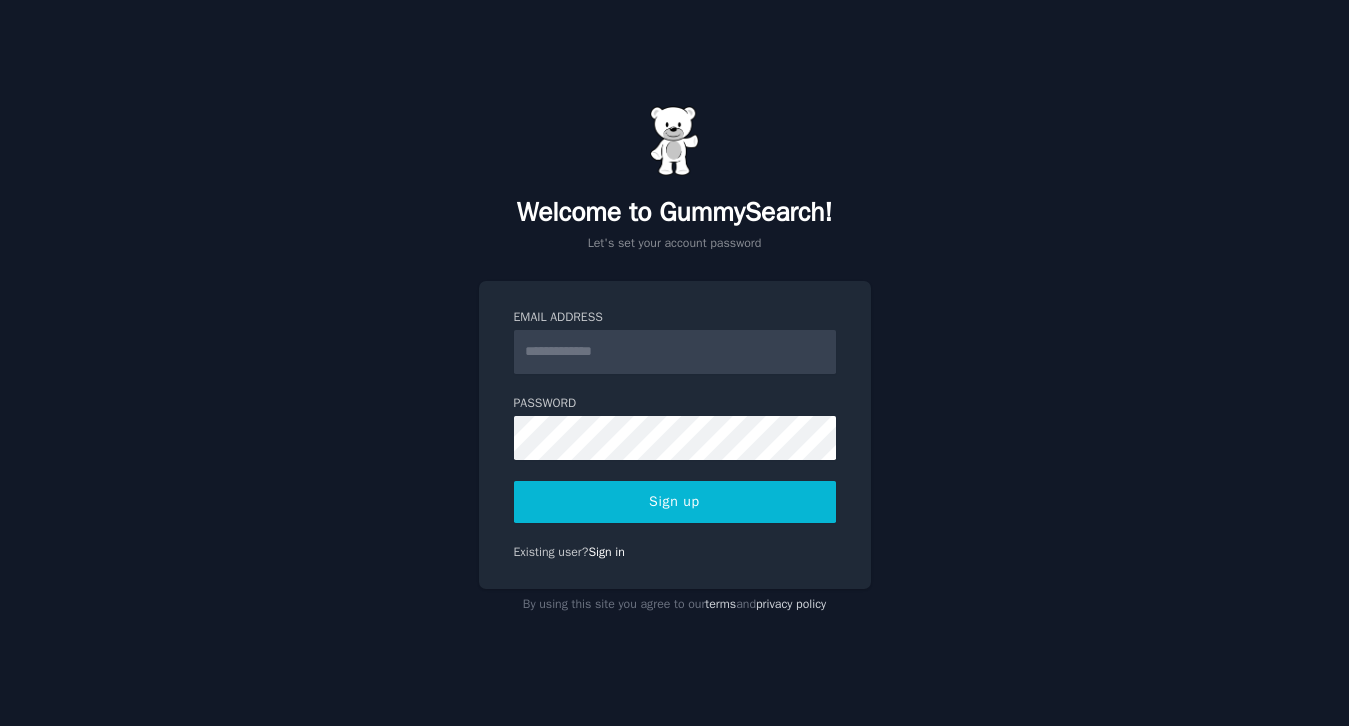 scroll, scrollTop: 0, scrollLeft: 0, axis: both 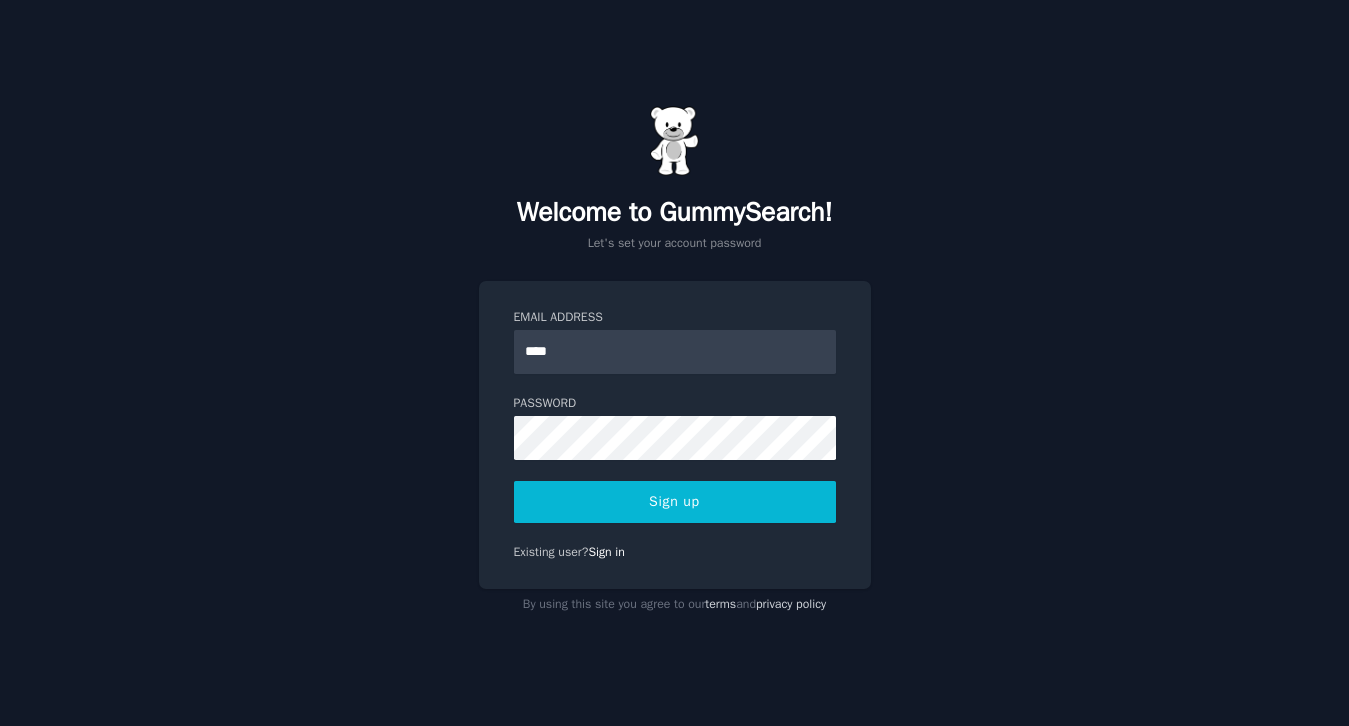 type on "**********" 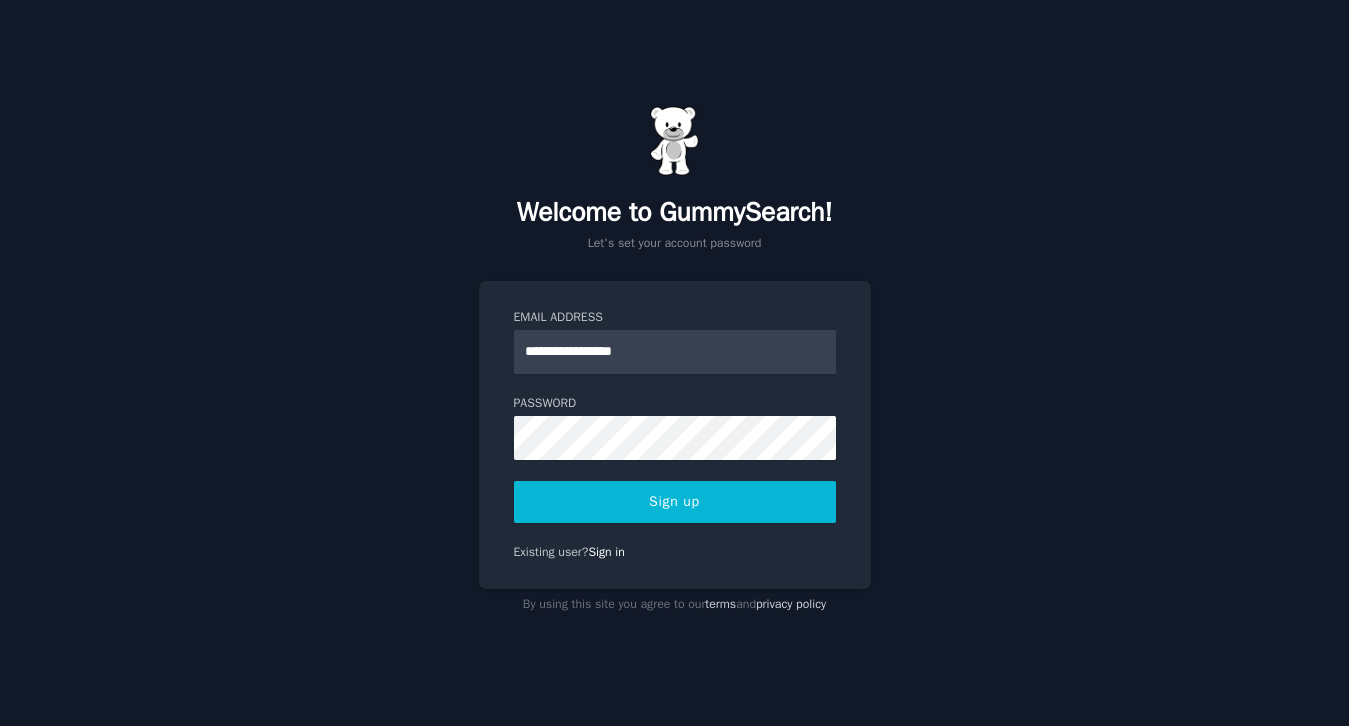 click on "Sign up" at bounding box center [675, 502] 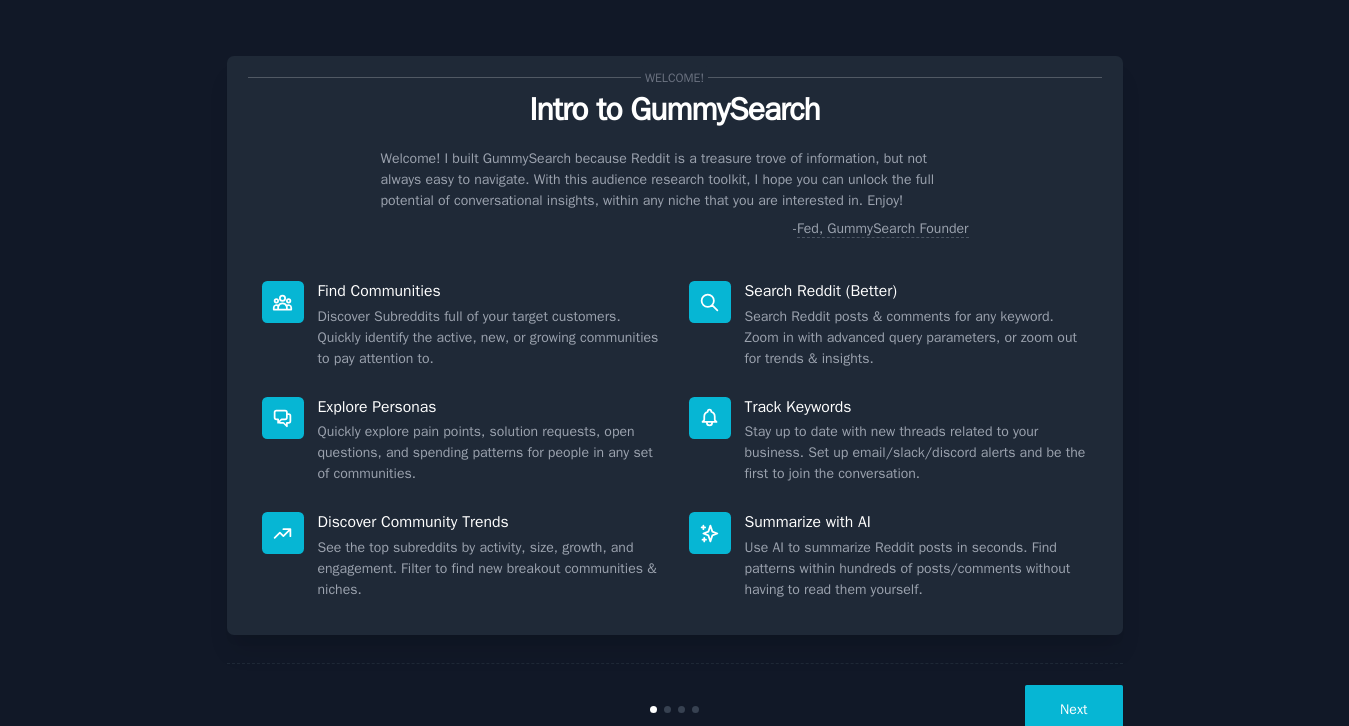 scroll, scrollTop: 0, scrollLeft: 0, axis: both 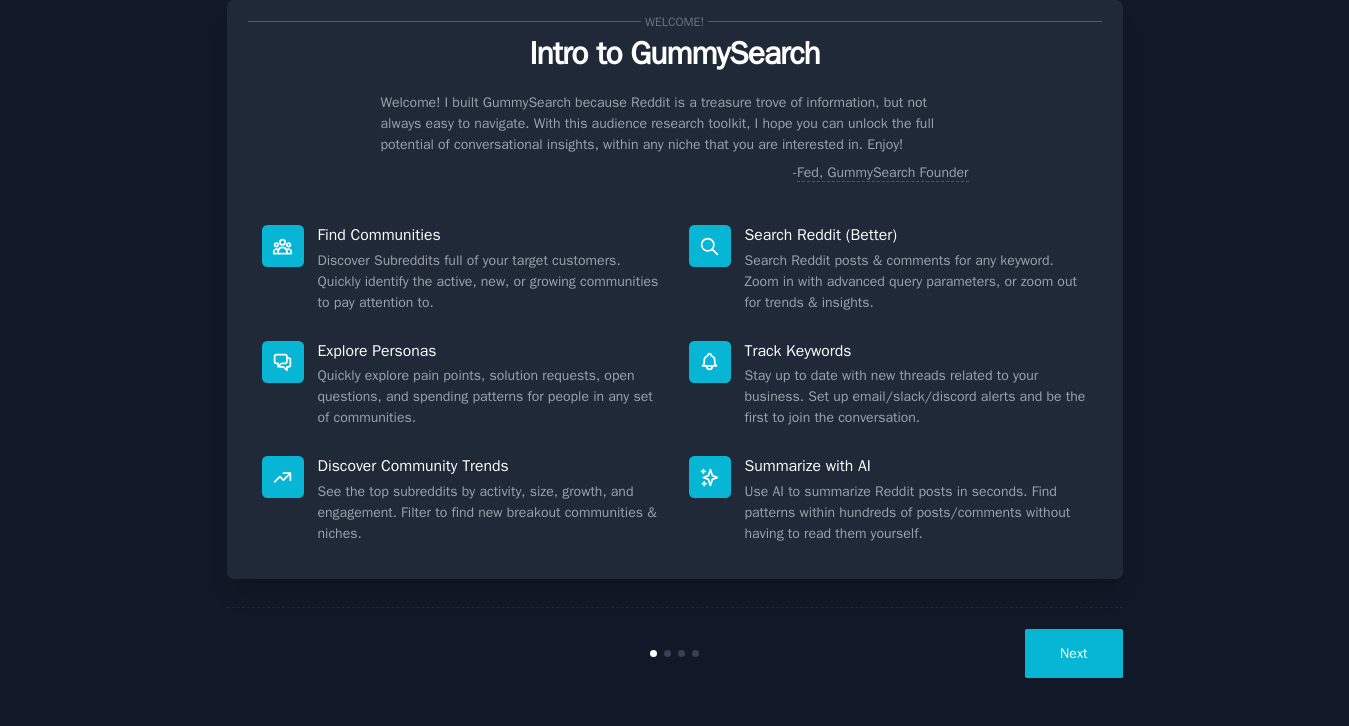 click on "Next" at bounding box center [1073, 653] 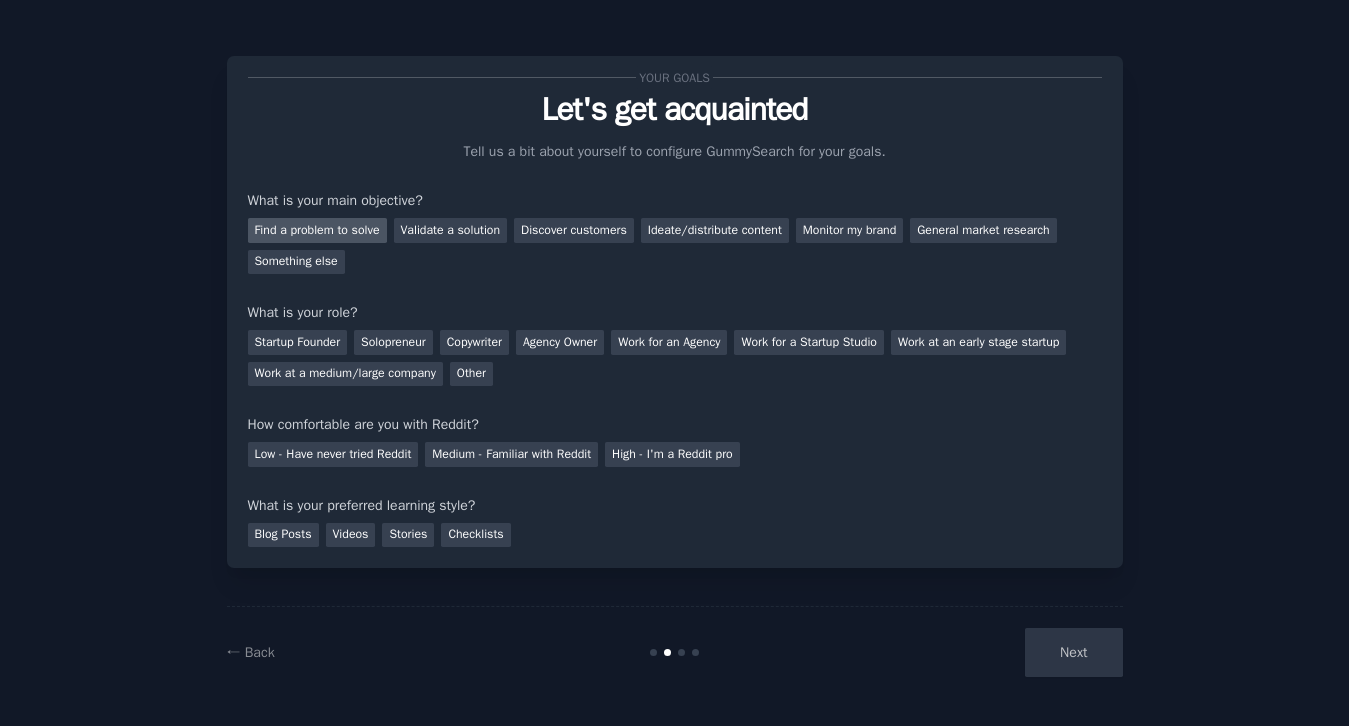 click on "Find a problem to solve" at bounding box center [317, 230] 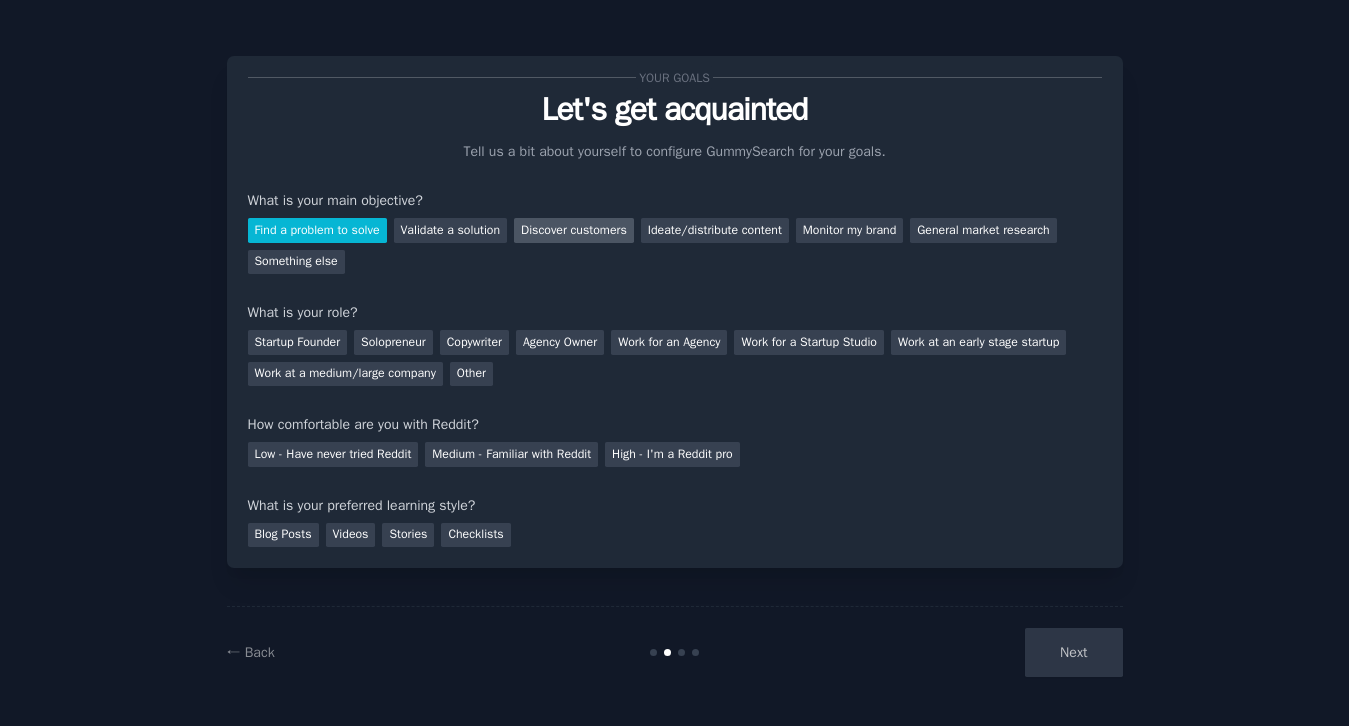 click on "Discover customers" at bounding box center [574, 230] 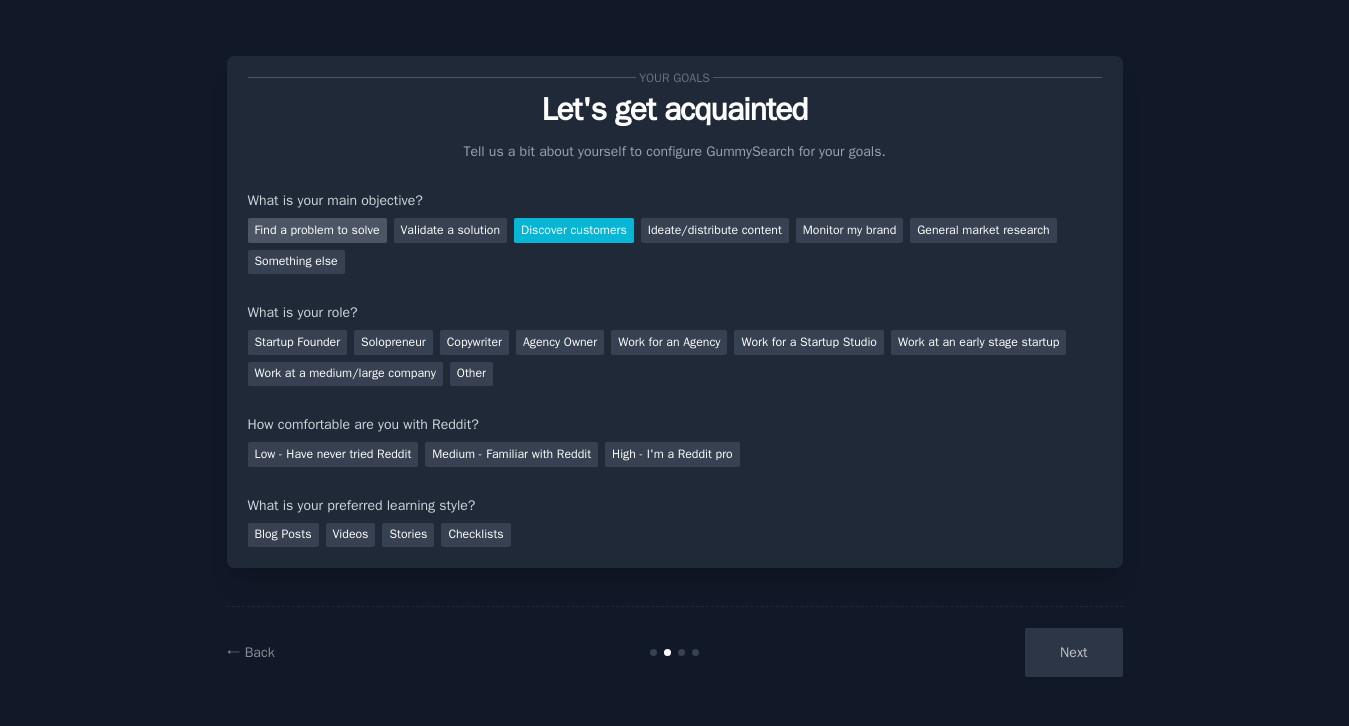 click on "Find a problem to solve" at bounding box center [317, 230] 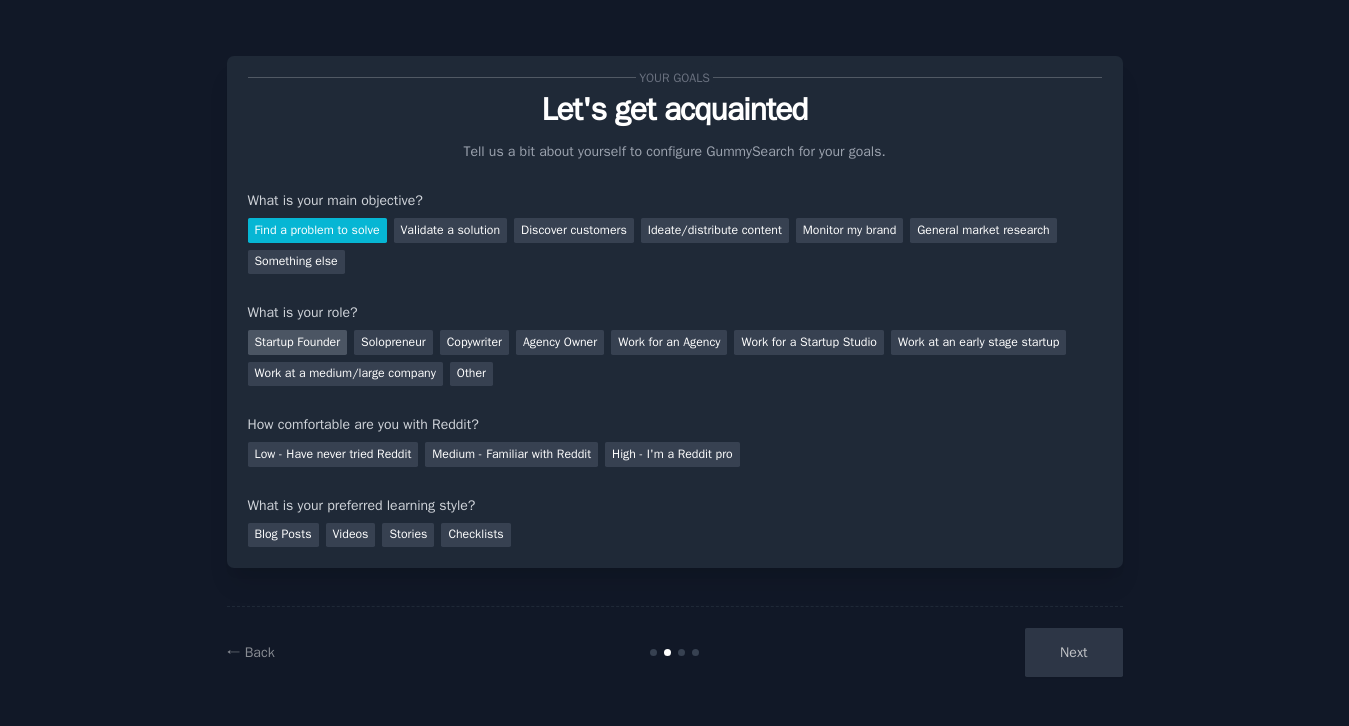 click on "Startup Founder" at bounding box center (298, 342) 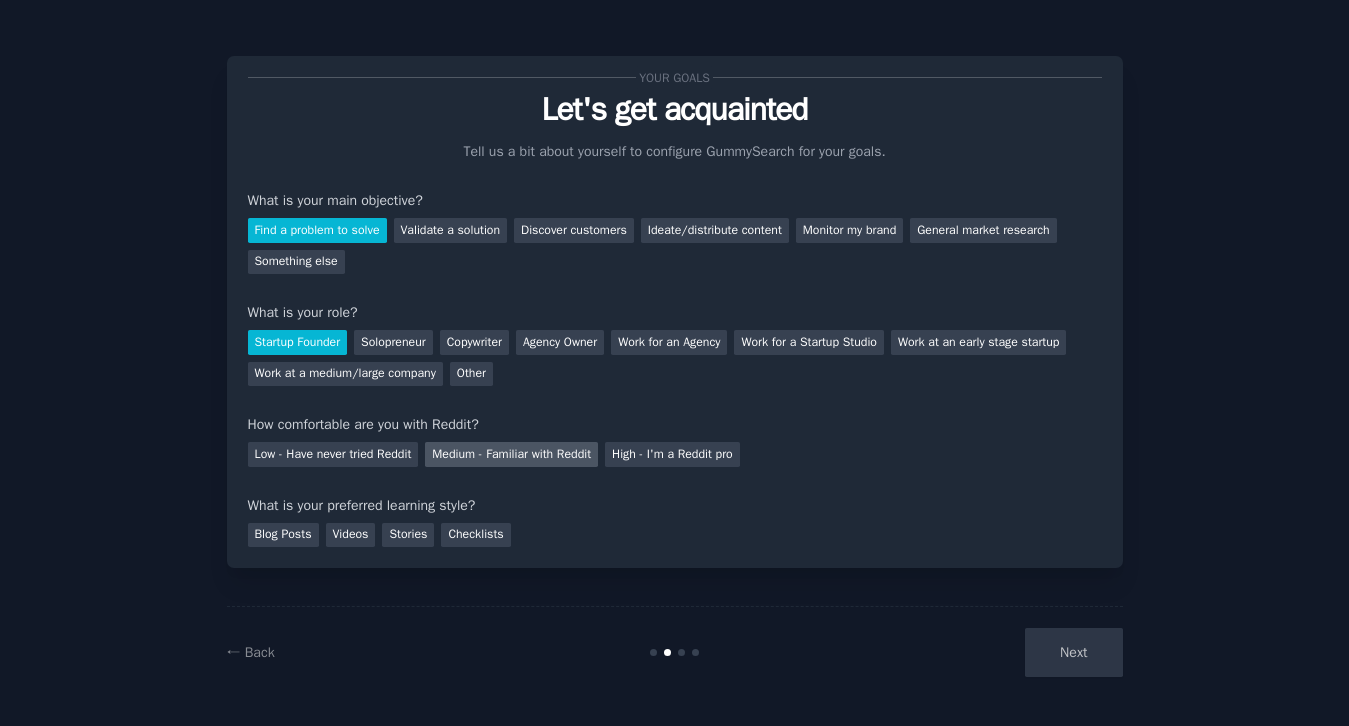 click on "Medium - Familiar with Reddit" at bounding box center [511, 454] 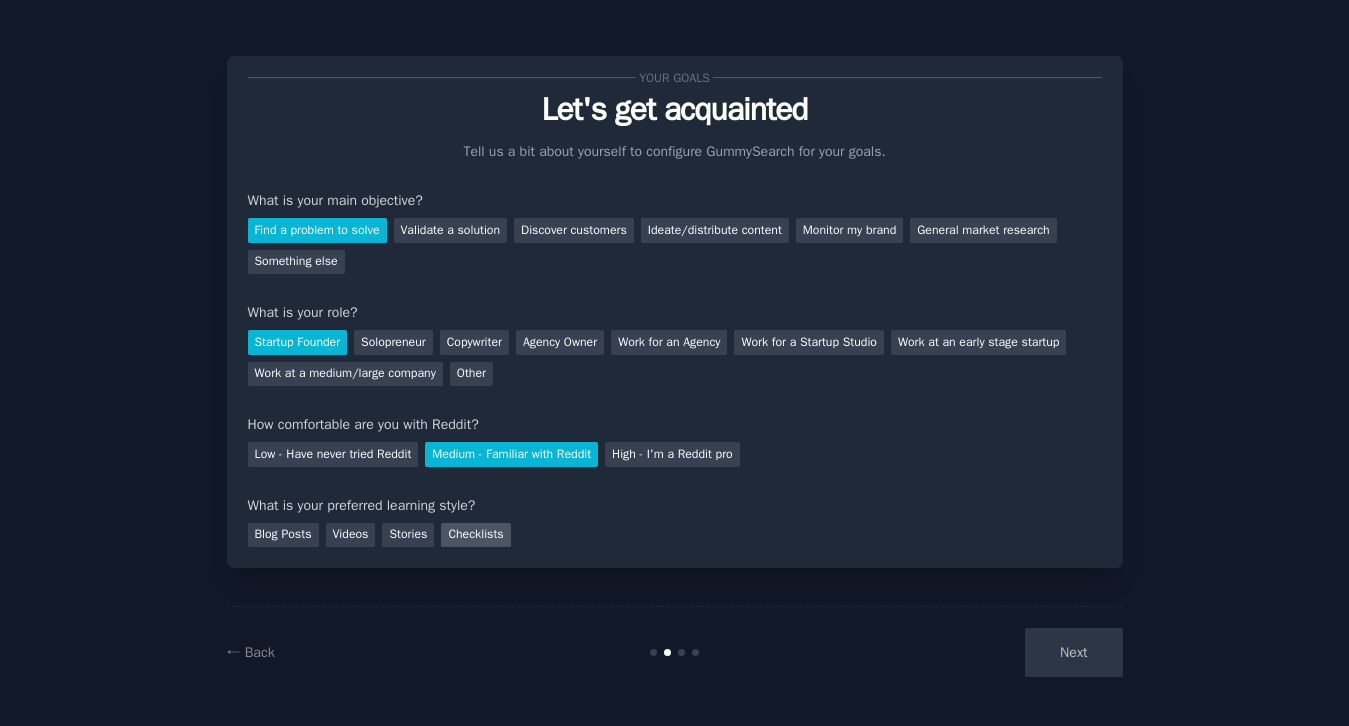 click on "Checklists" at bounding box center [475, 535] 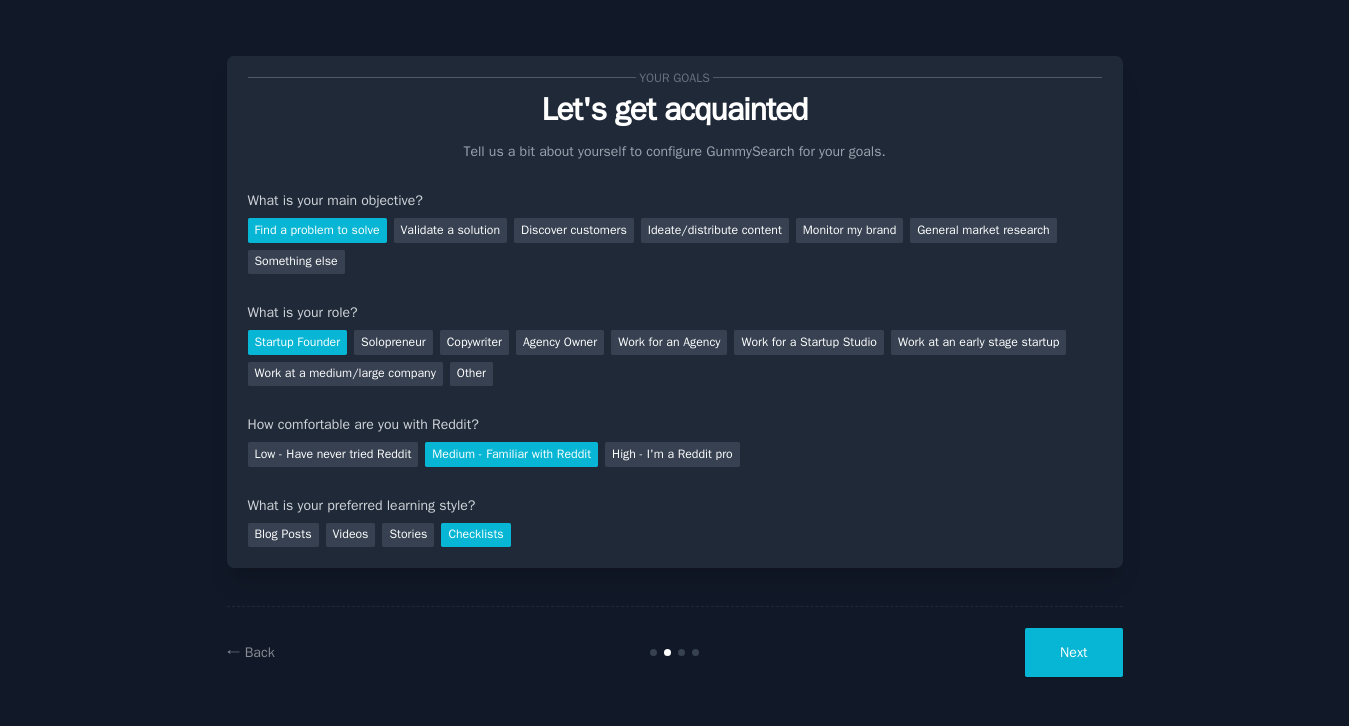 click on "Next" at bounding box center [1073, 652] 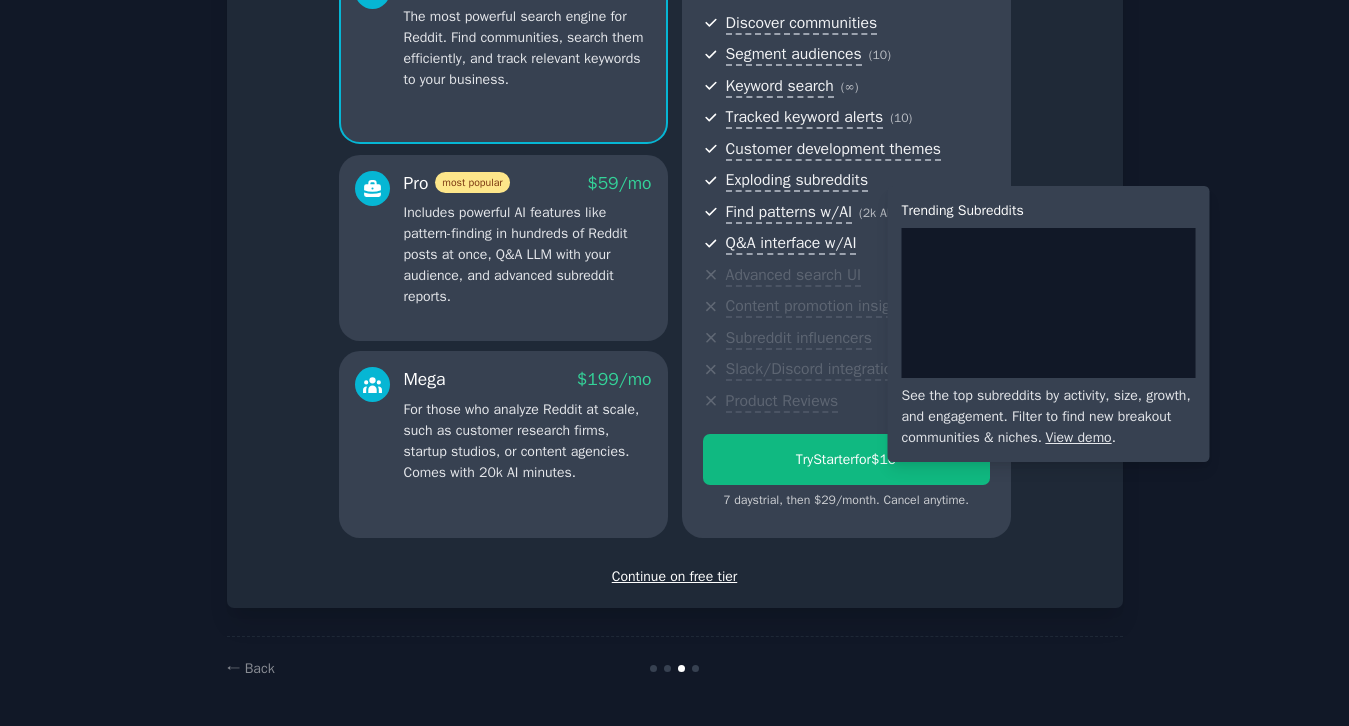 scroll, scrollTop: 222, scrollLeft: 0, axis: vertical 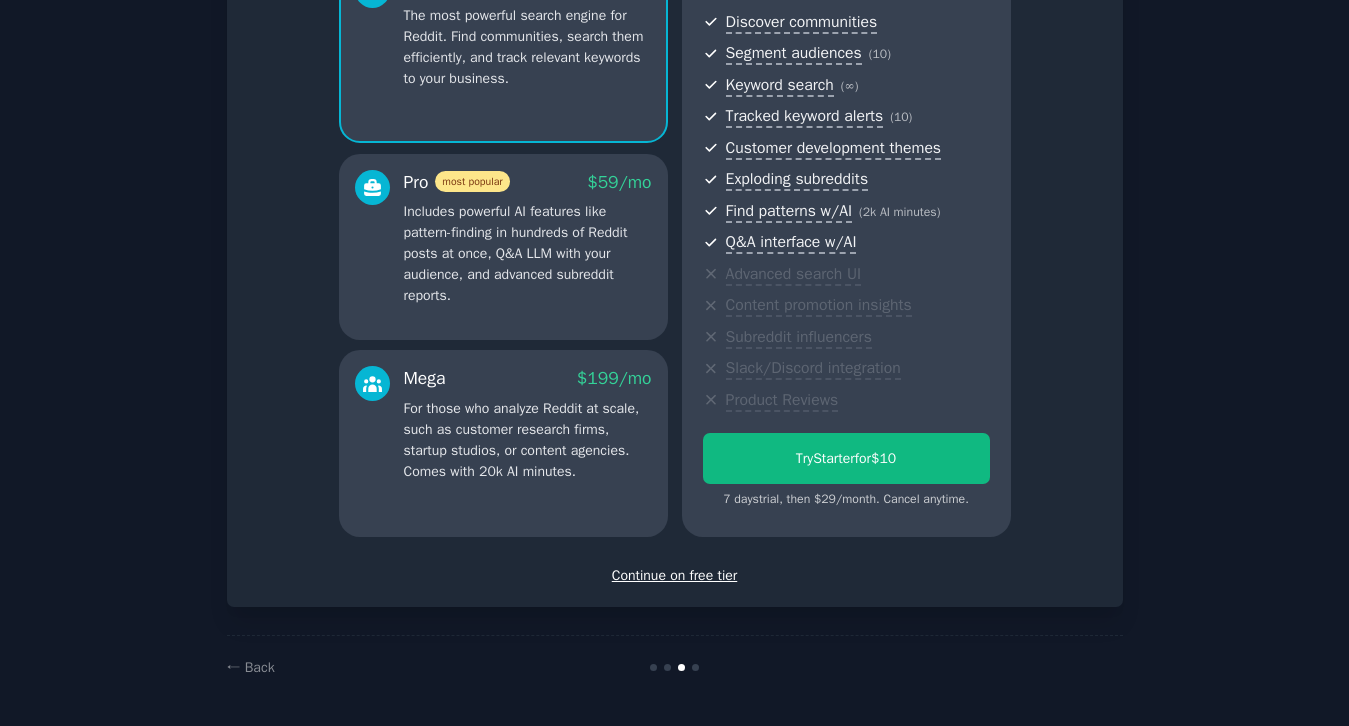 click on "Continue on free tier" at bounding box center [675, 575] 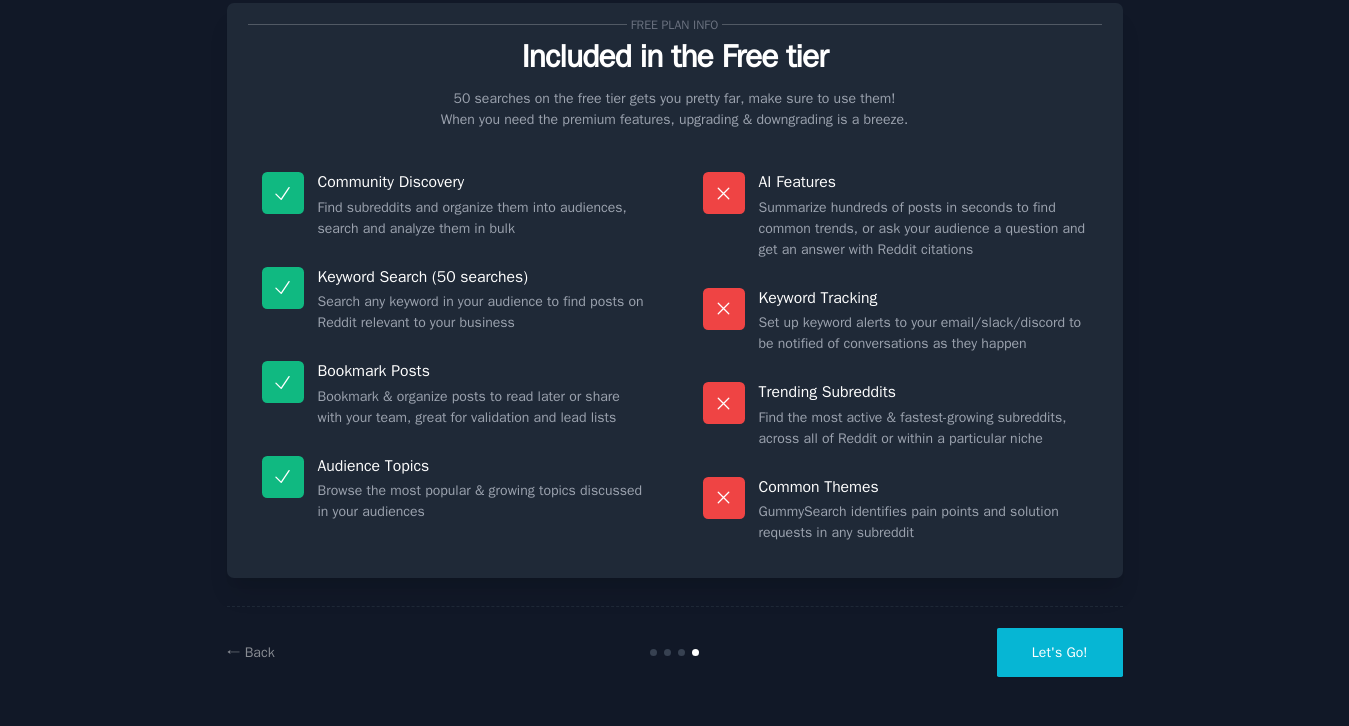 click on "Let's Go!" at bounding box center (1060, 652) 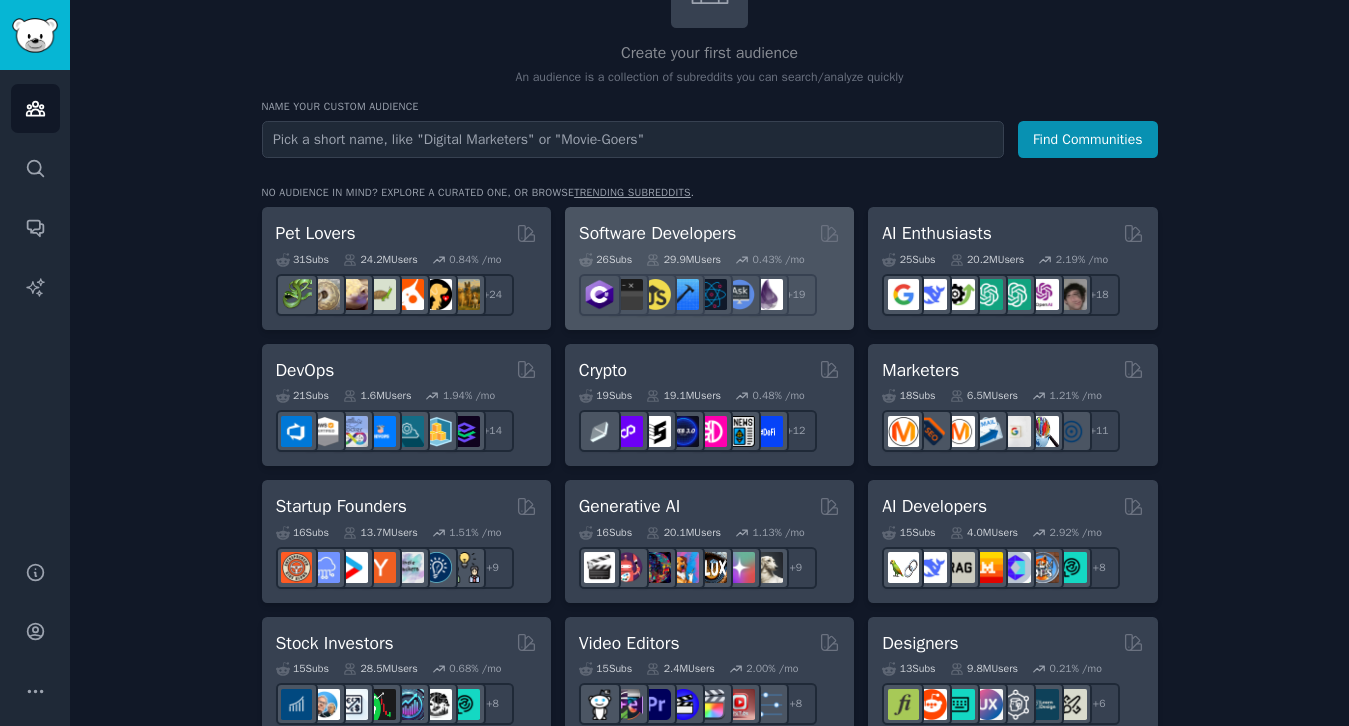 scroll, scrollTop: 0, scrollLeft: 0, axis: both 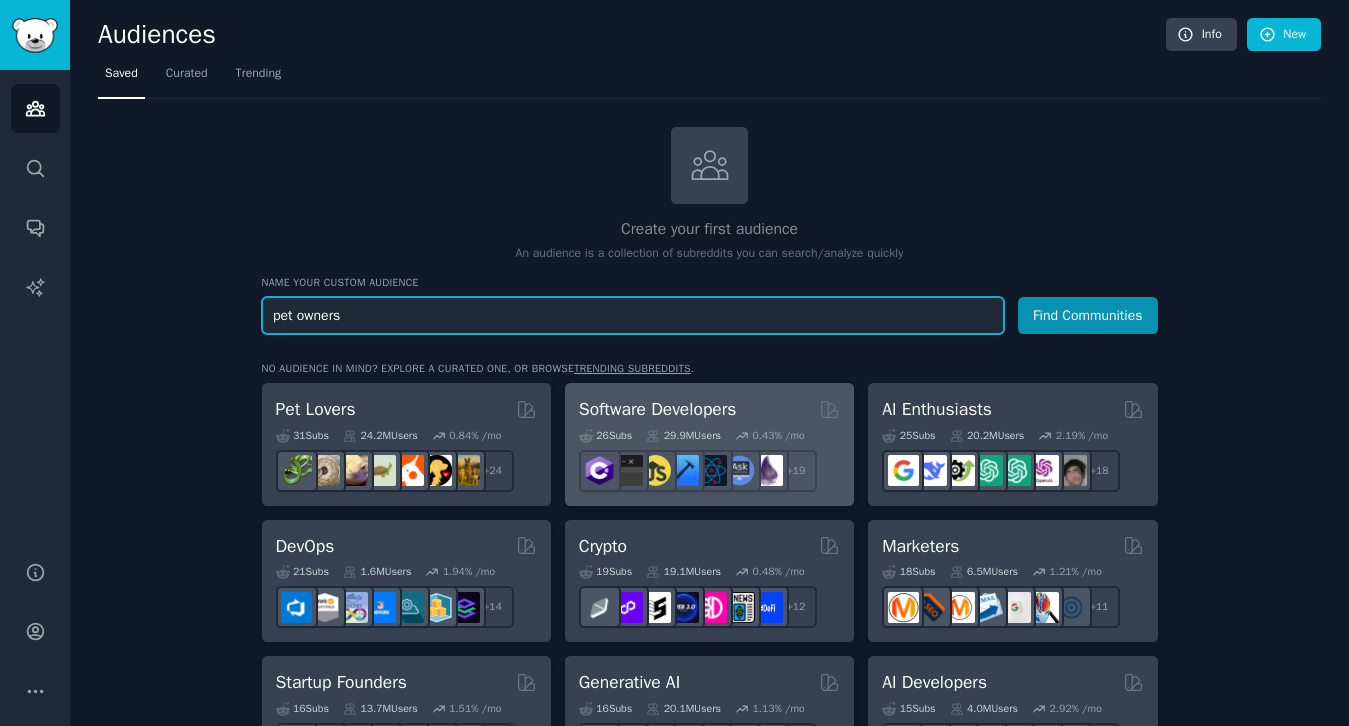 type on "pet owners" 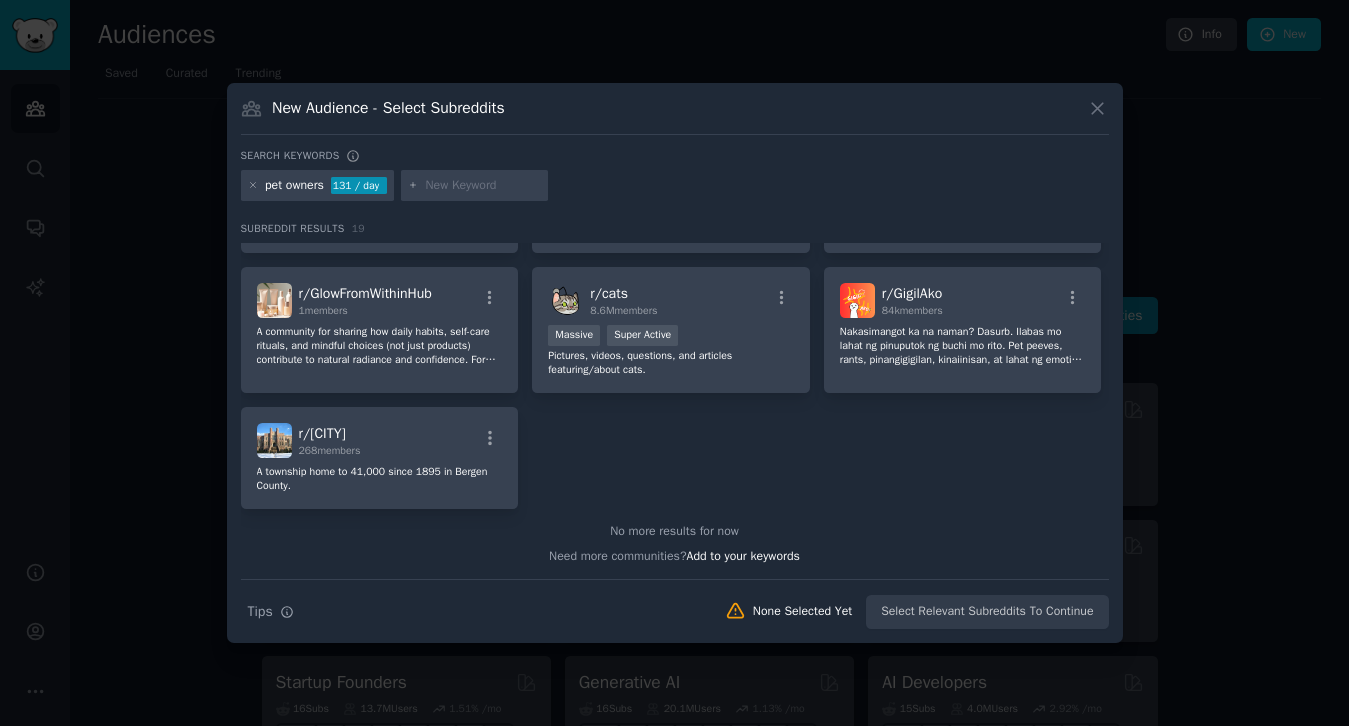 scroll, scrollTop: 723, scrollLeft: 0, axis: vertical 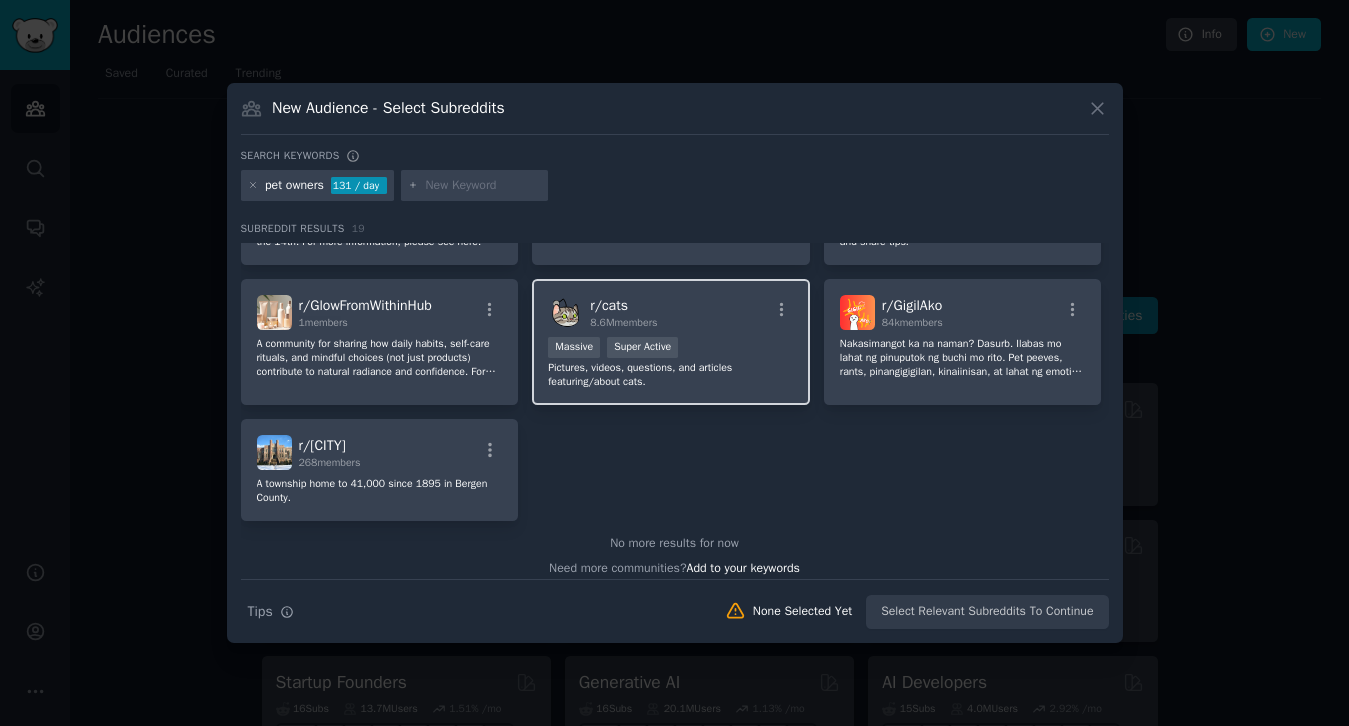 click on "Massive Super Active" at bounding box center [671, 349] 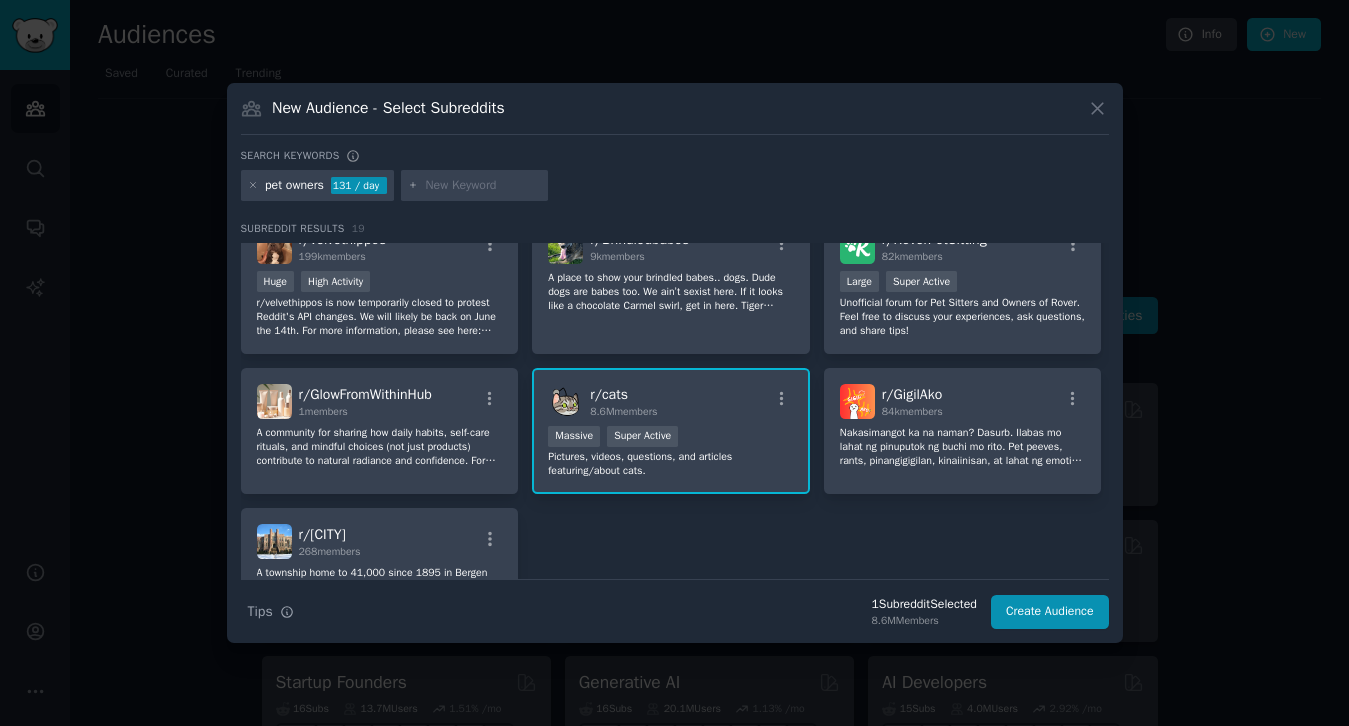 click on "Pictures, videos, questions, and articles featuring/about cats." at bounding box center [671, 464] 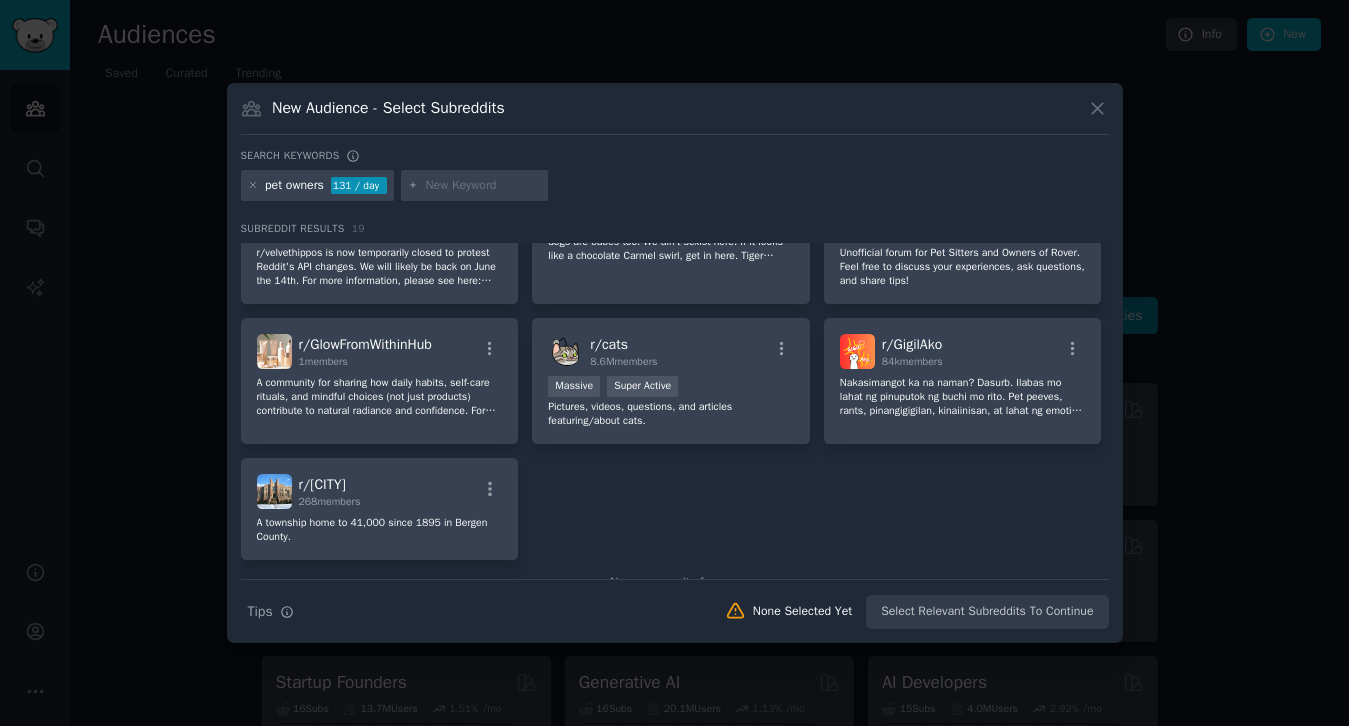 scroll, scrollTop: 735, scrollLeft: 0, axis: vertical 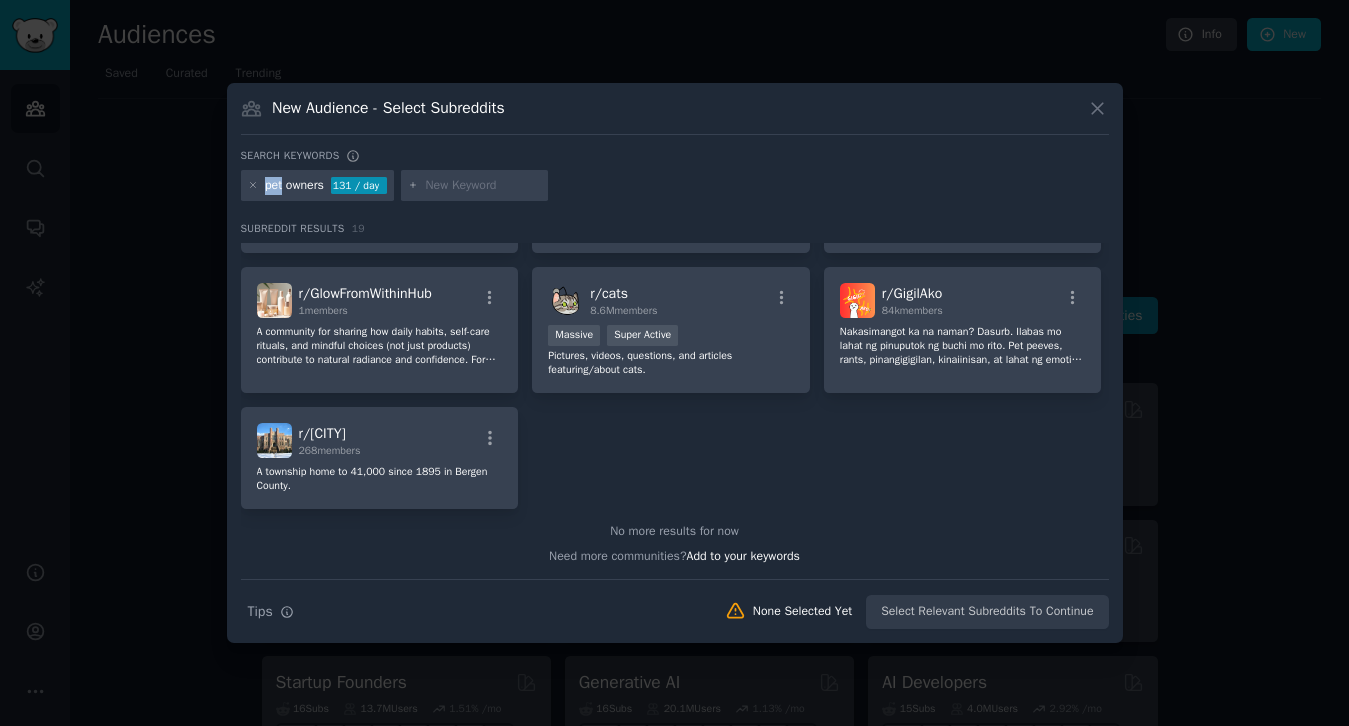 drag, startPoint x: 284, startPoint y: 187, endPoint x: 242, endPoint y: 182, distance: 42.296574 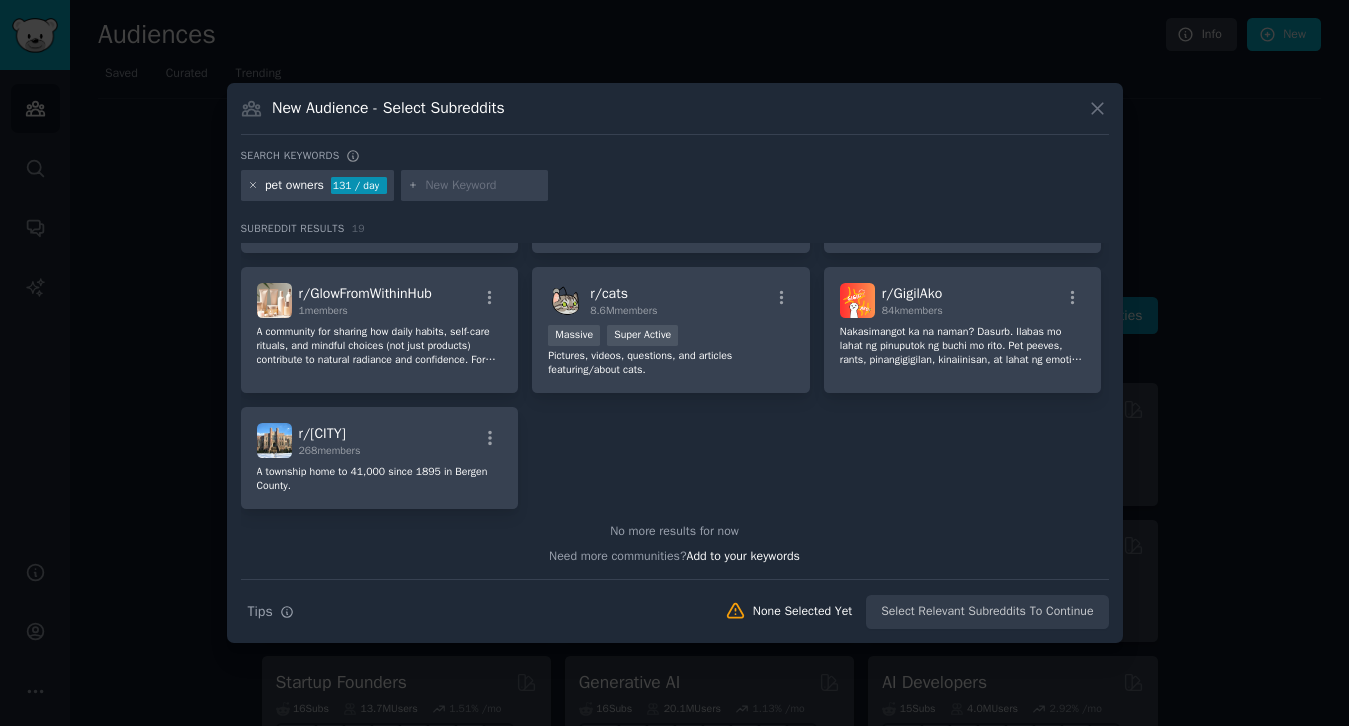 click 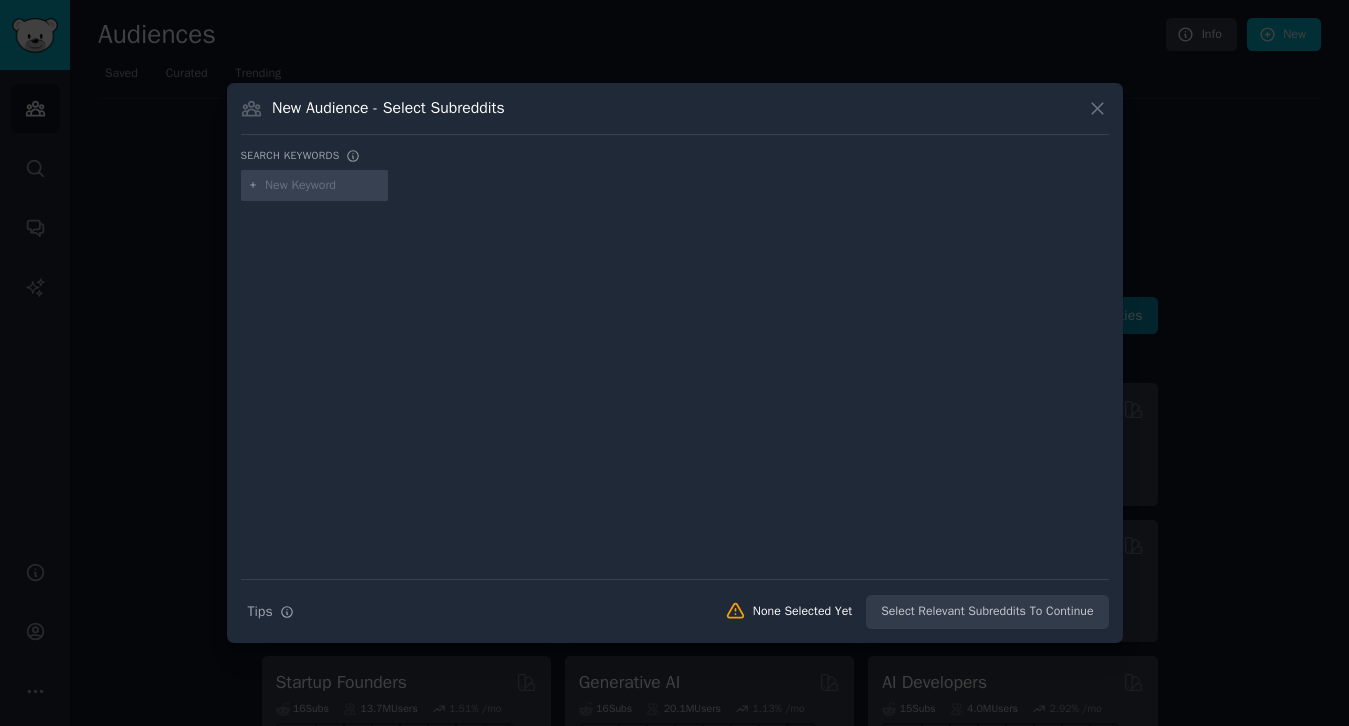 click at bounding box center [315, 186] 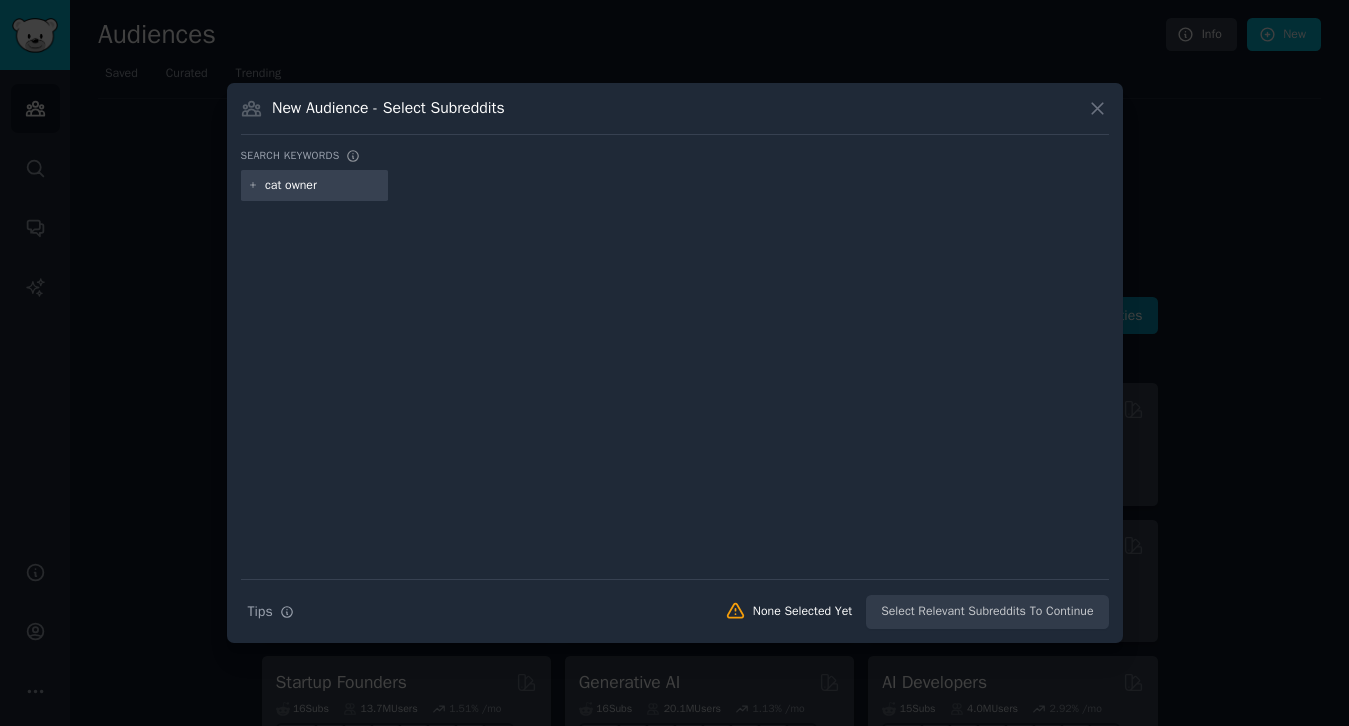 type on "cat owners" 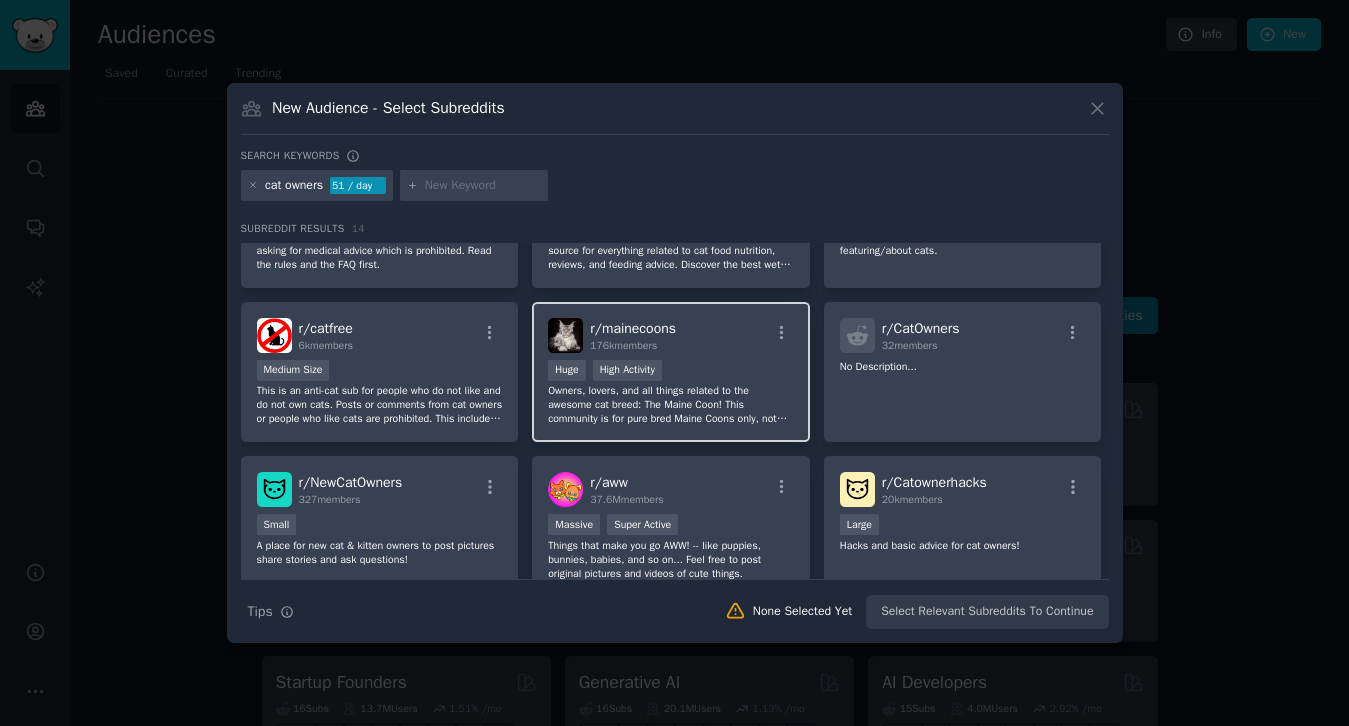 scroll, scrollTop: 0, scrollLeft: 0, axis: both 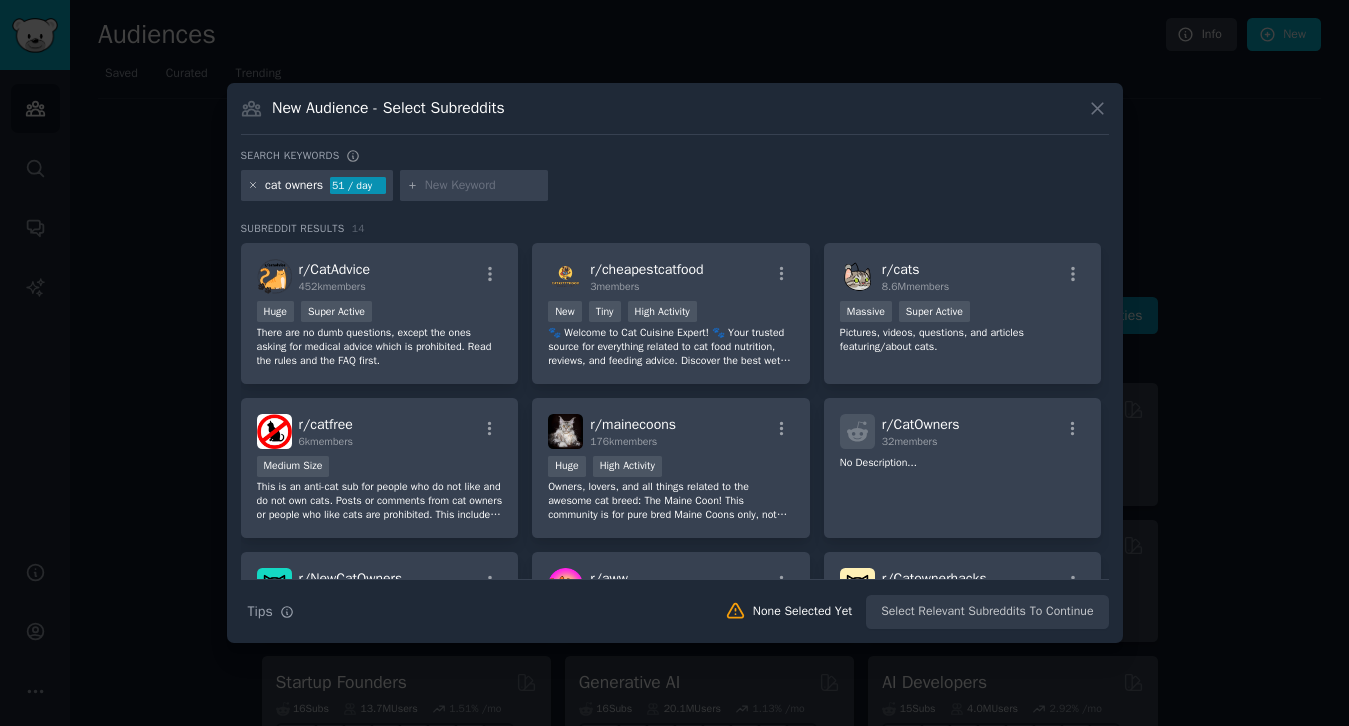 click 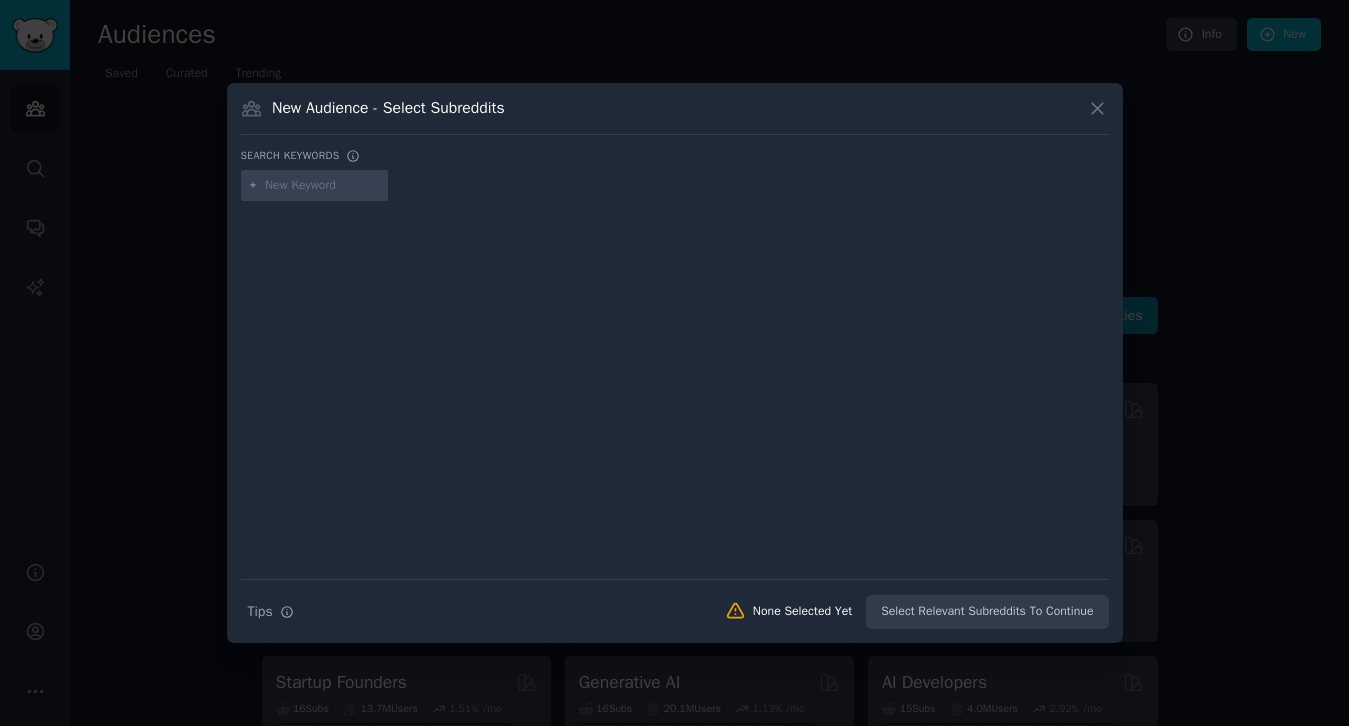 click at bounding box center (323, 186) 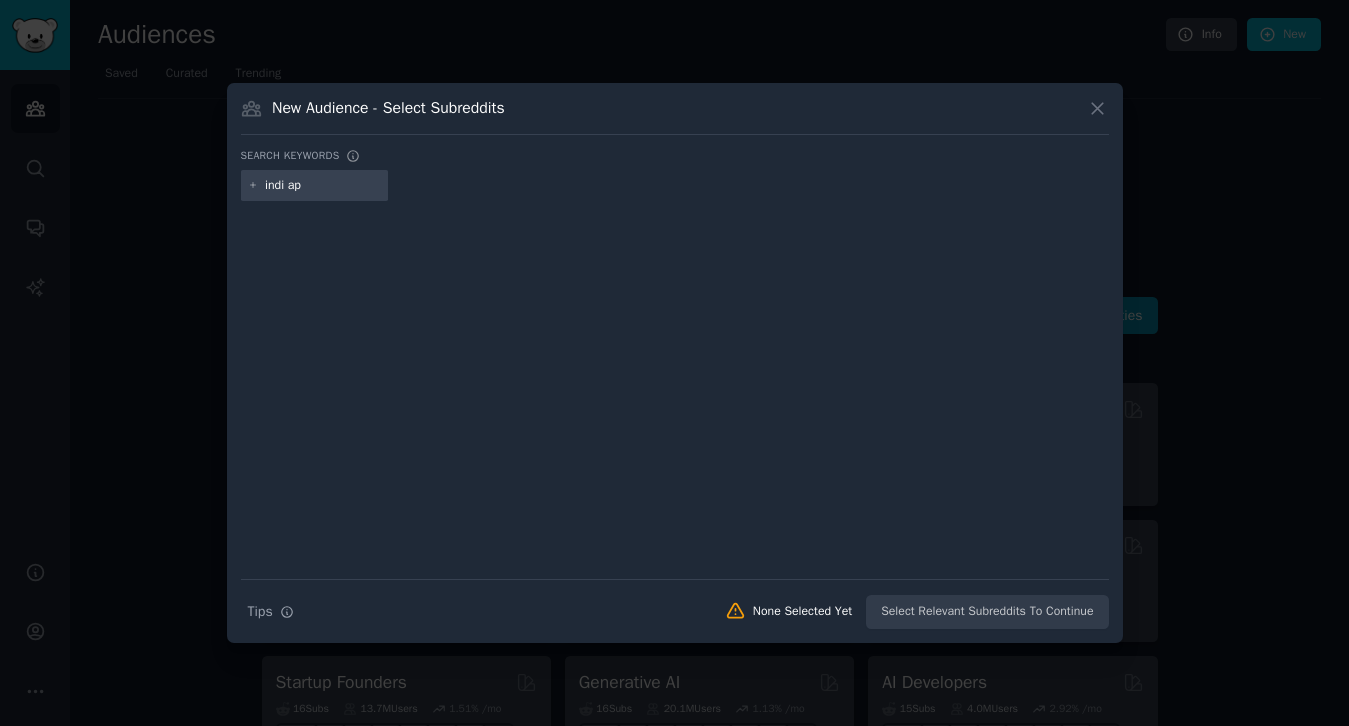 type on "indi app" 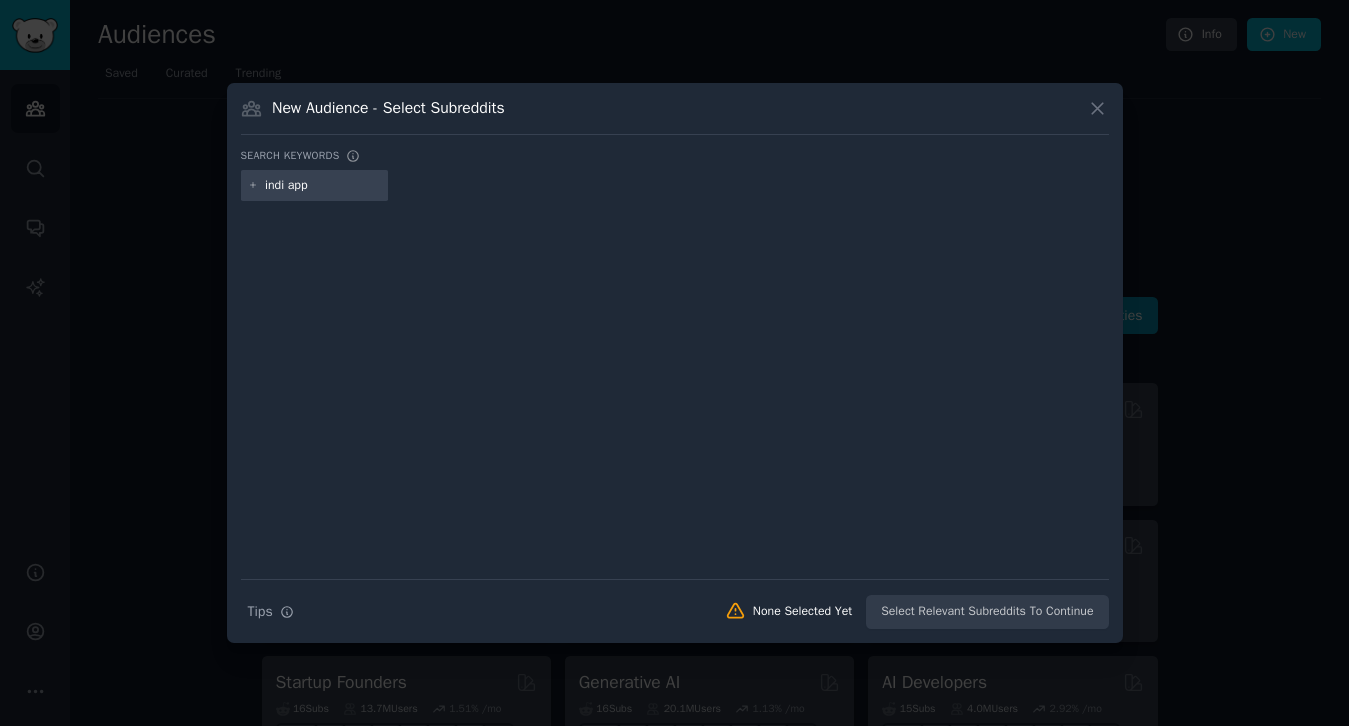type 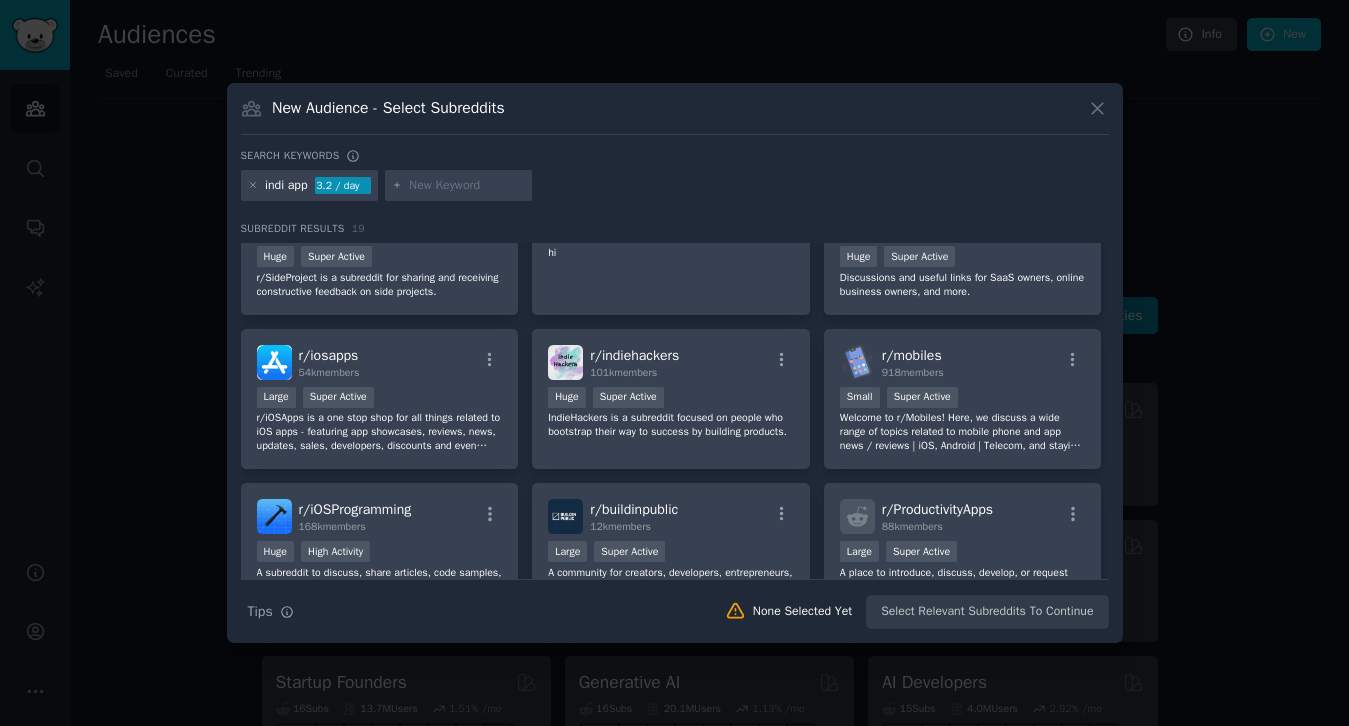 scroll, scrollTop: 22, scrollLeft: 0, axis: vertical 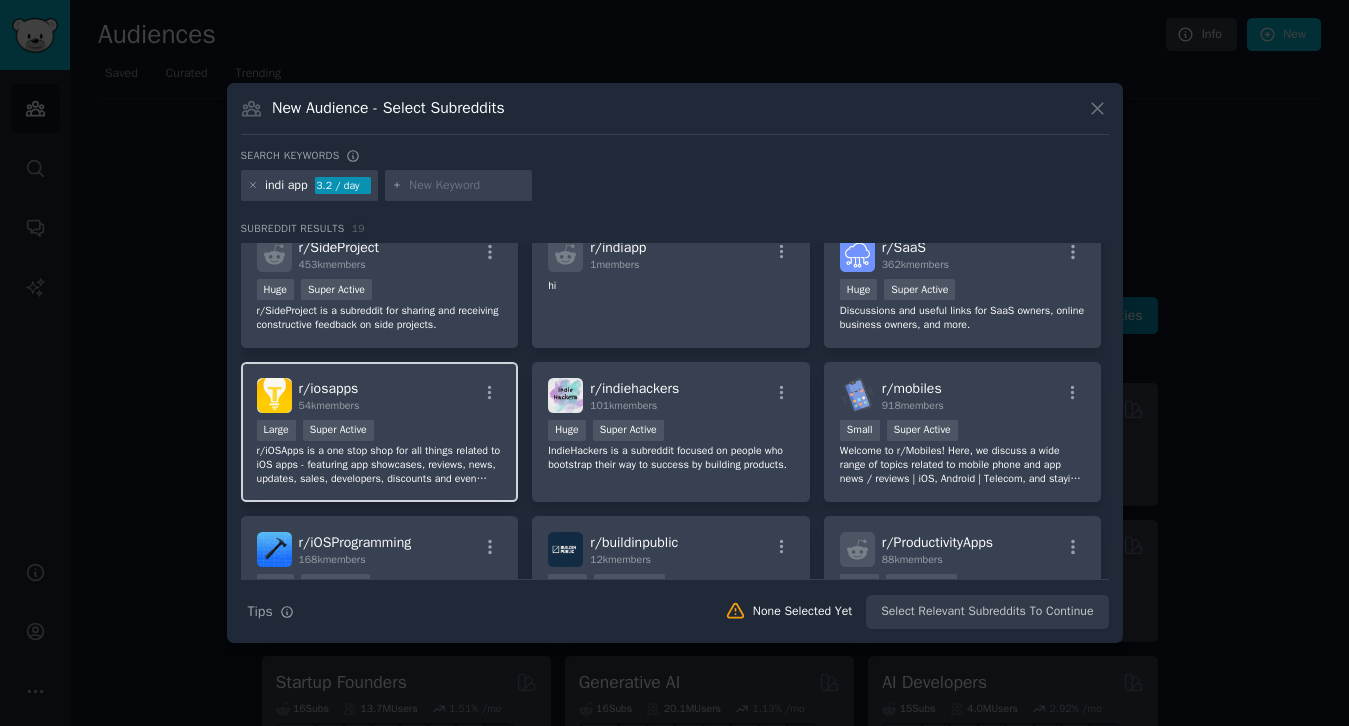 click on "r/ iosapps 54k  members" at bounding box center (380, 395) 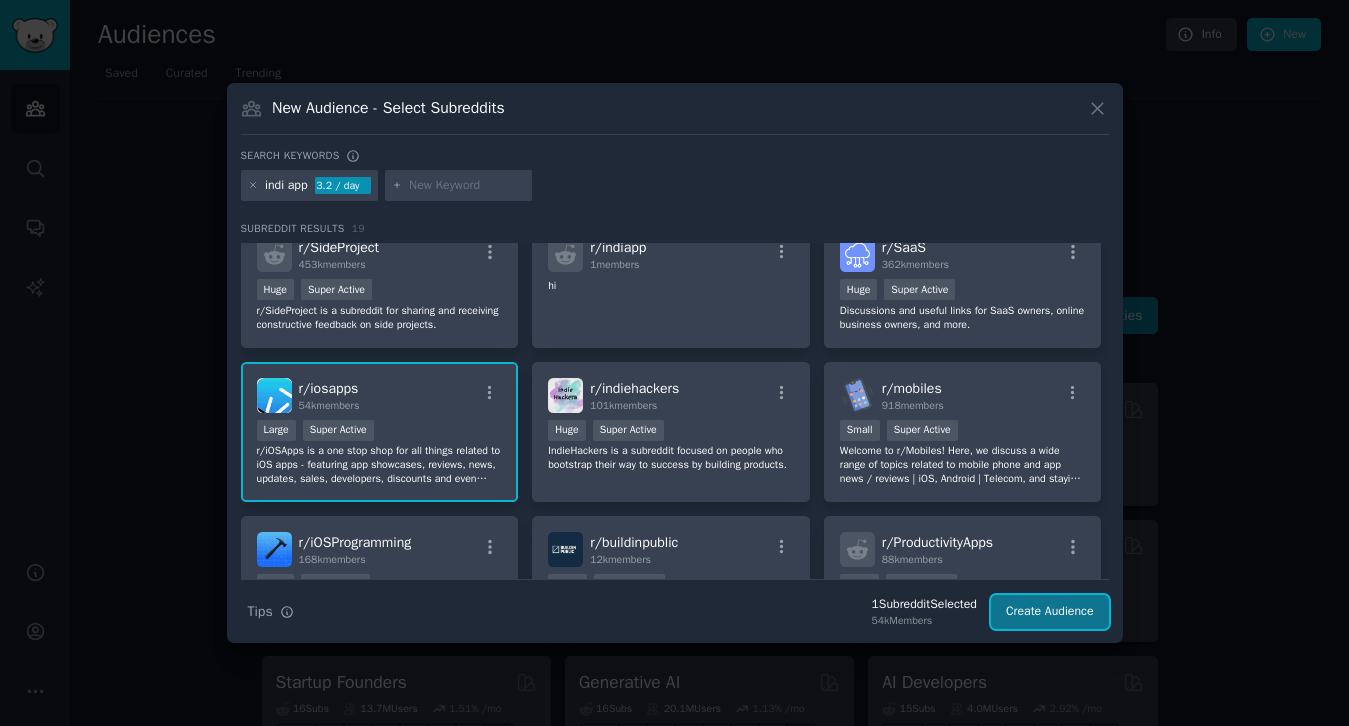 click on "Create Audience" at bounding box center [1050, 612] 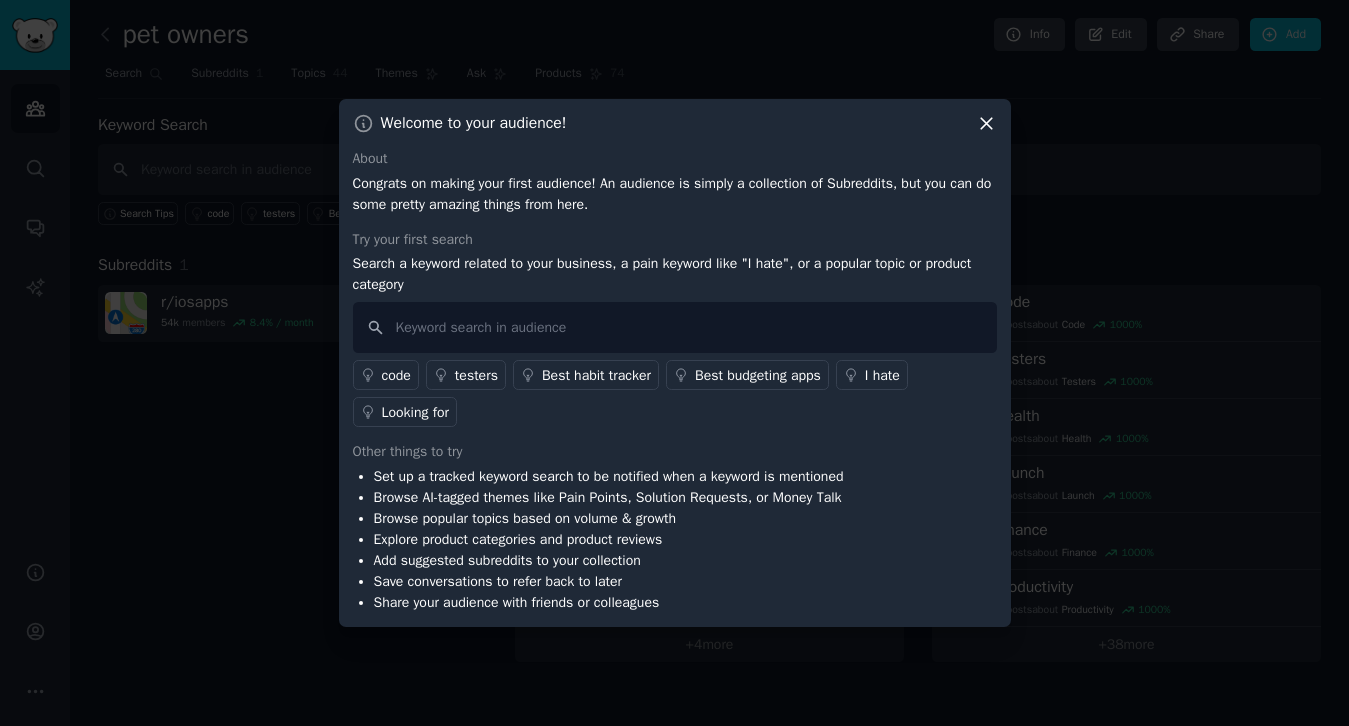 drag, startPoint x: 989, startPoint y: 126, endPoint x: 742, endPoint y: 262, distance: 281.9663 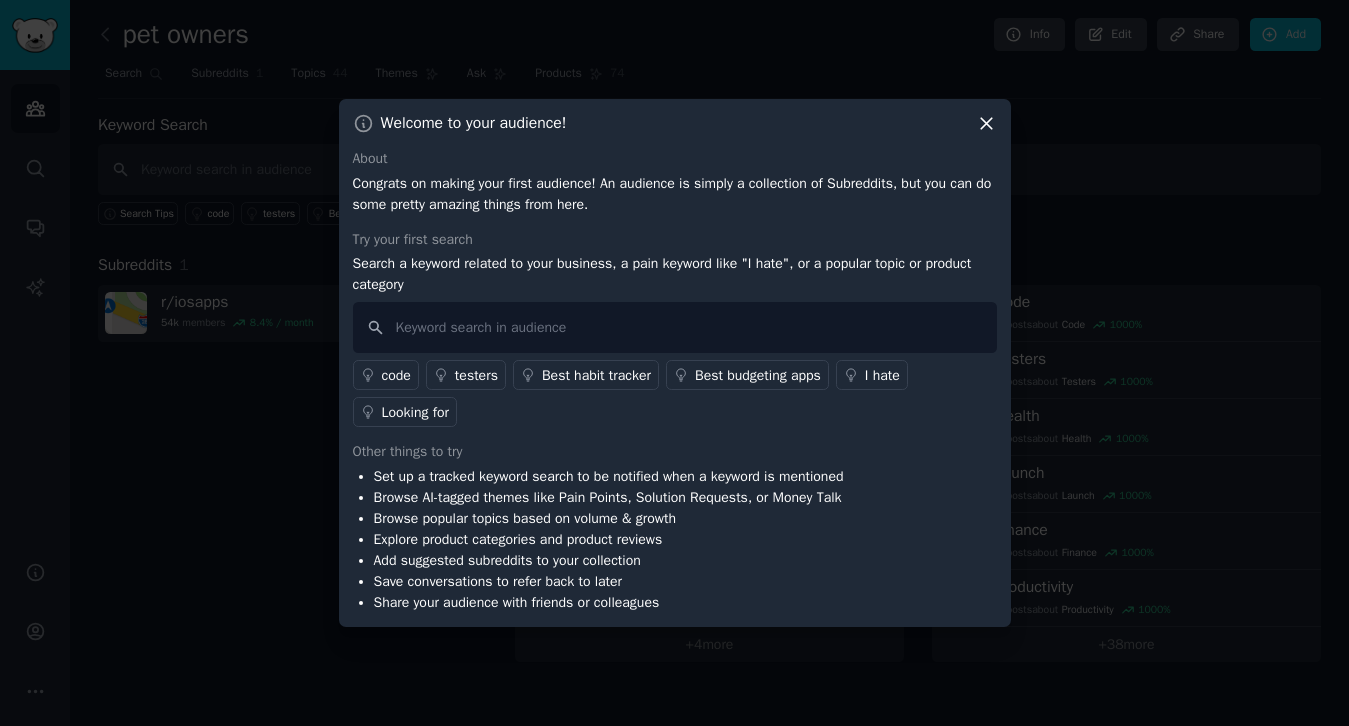 click on "Welcome to your audience! About Congrats on making your first audience! An audience is simply a collection of Subreddits, but you can do some pretty amazing things from here. Try your first search Search a keyword related to your business, a pain keyword like "I hate", or a popular topic or product category code testers Best habit tracker Best budgeting apps I hate Looking for Other things to try Set up a tracked keyword search to be notified when a keyword is mentioned Browse AI-tagged themes like Pain Points, Solution Requests, or Money Talk Browse popular topics based on volume & growth Explore product categories and product reviews Add suggested subreddits to your collection Save conversations to refer back to later Share your audience with friends or colleagues" at bounding box center (675, 363) 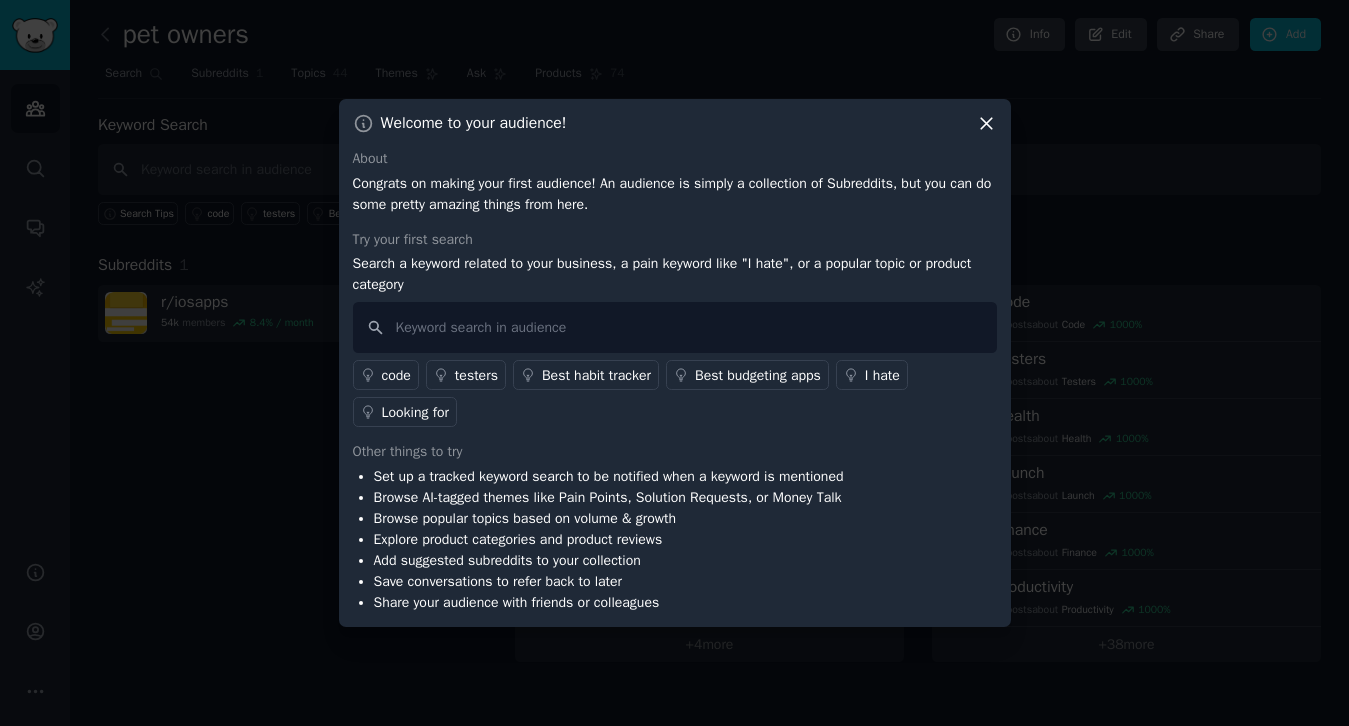 click 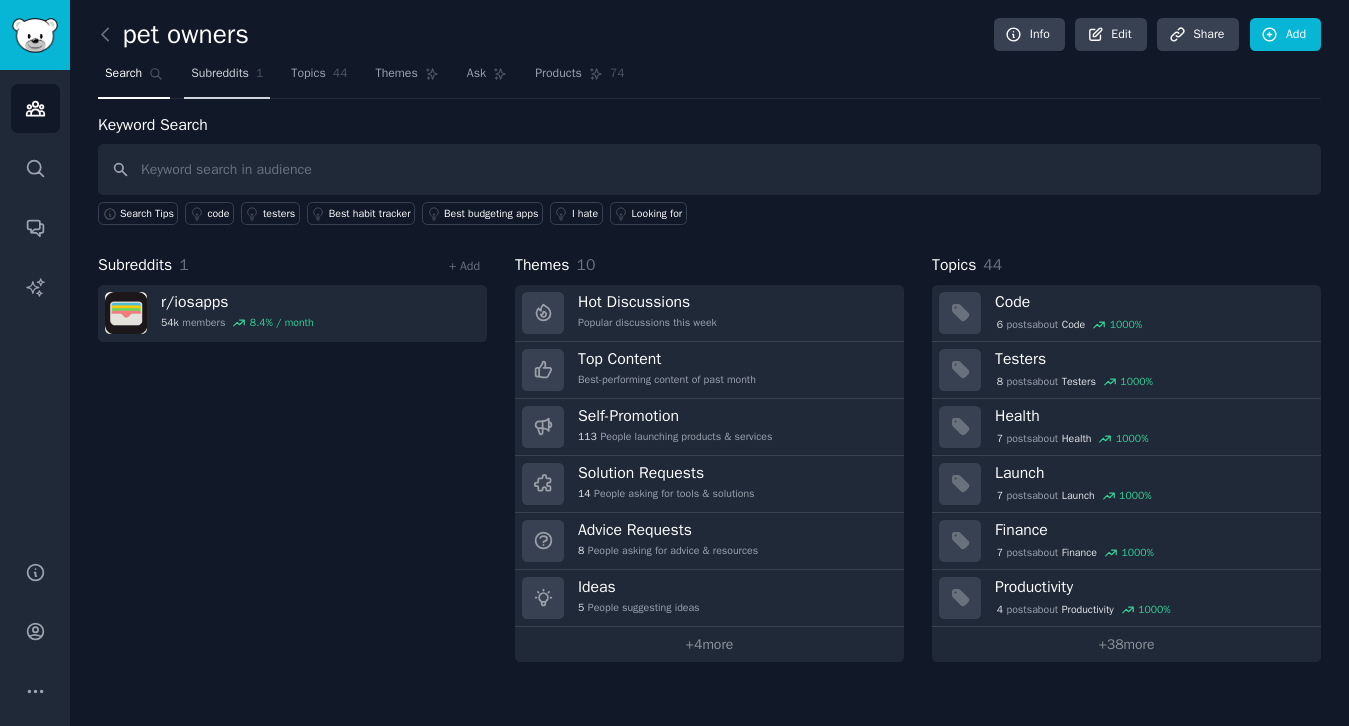 click on "Subreddits" at bounding box center (220, 74) 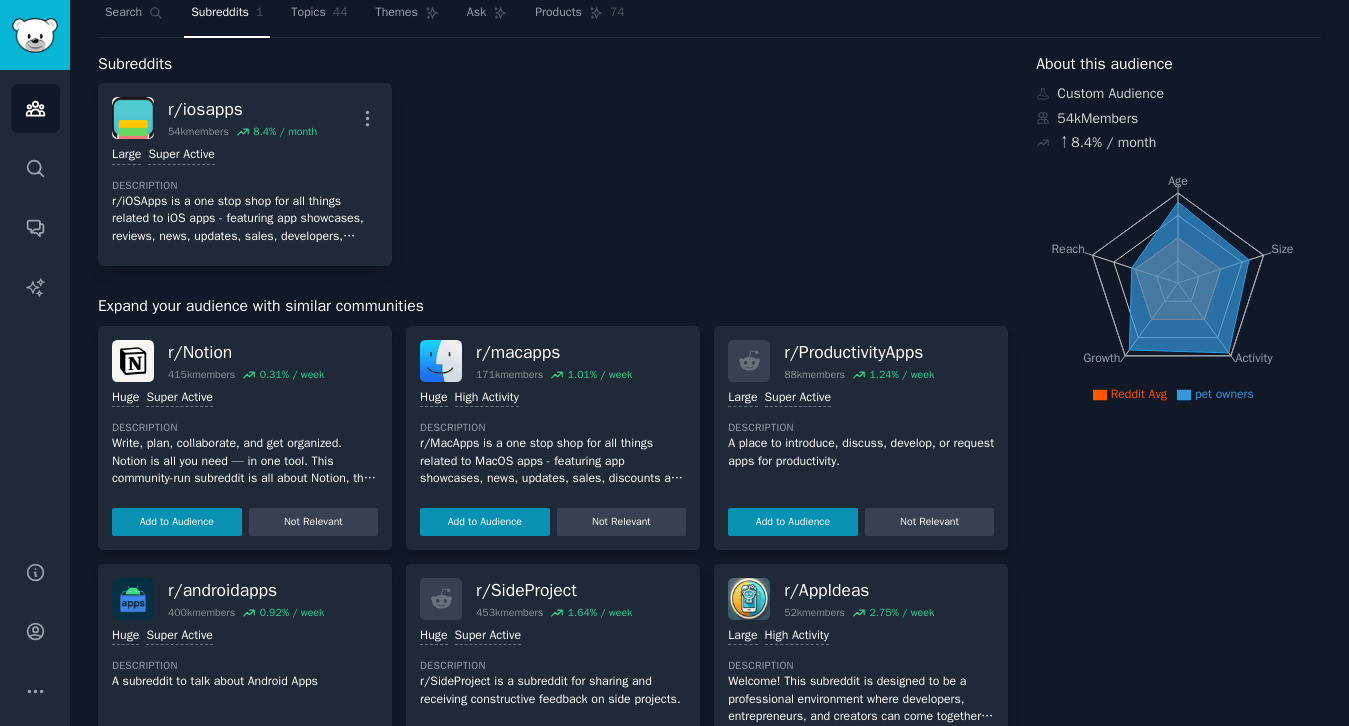 scroll, scrollTop: 0, scrollLeft: 0, axis: both 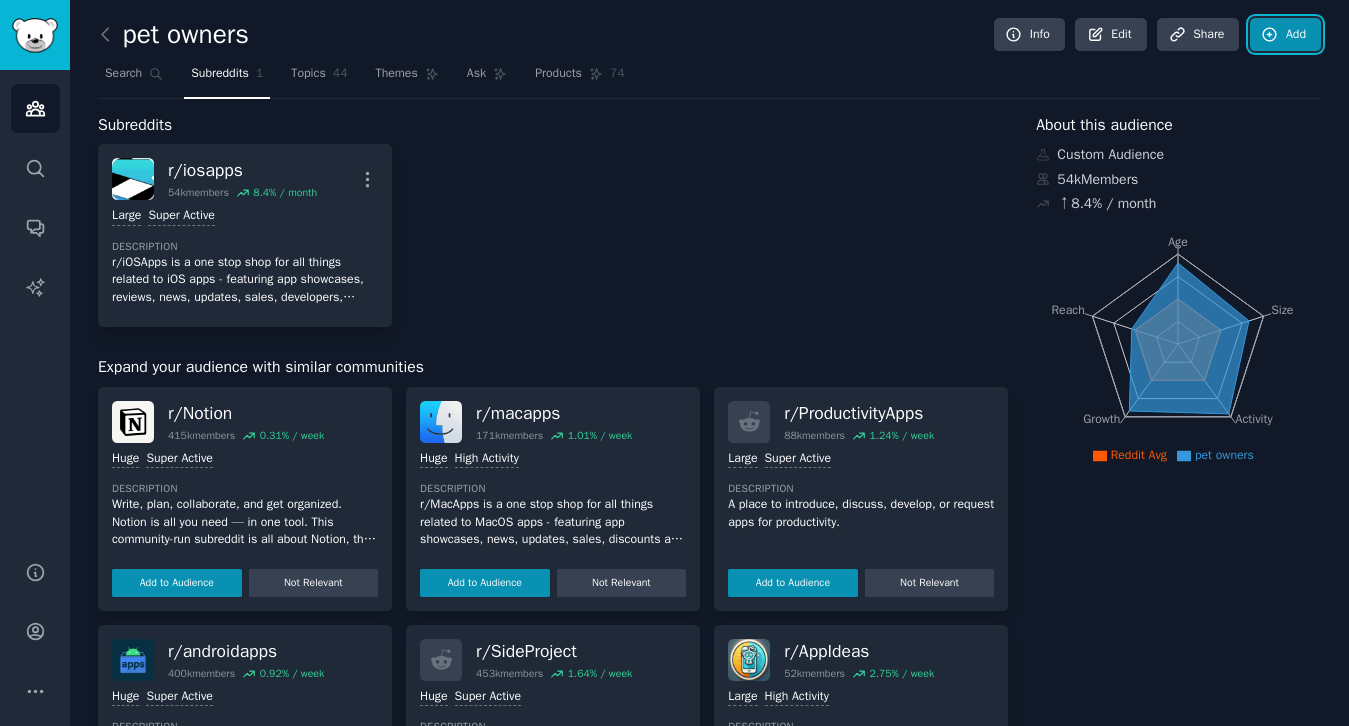 click on "Add" at bounding box center [1285, 35] 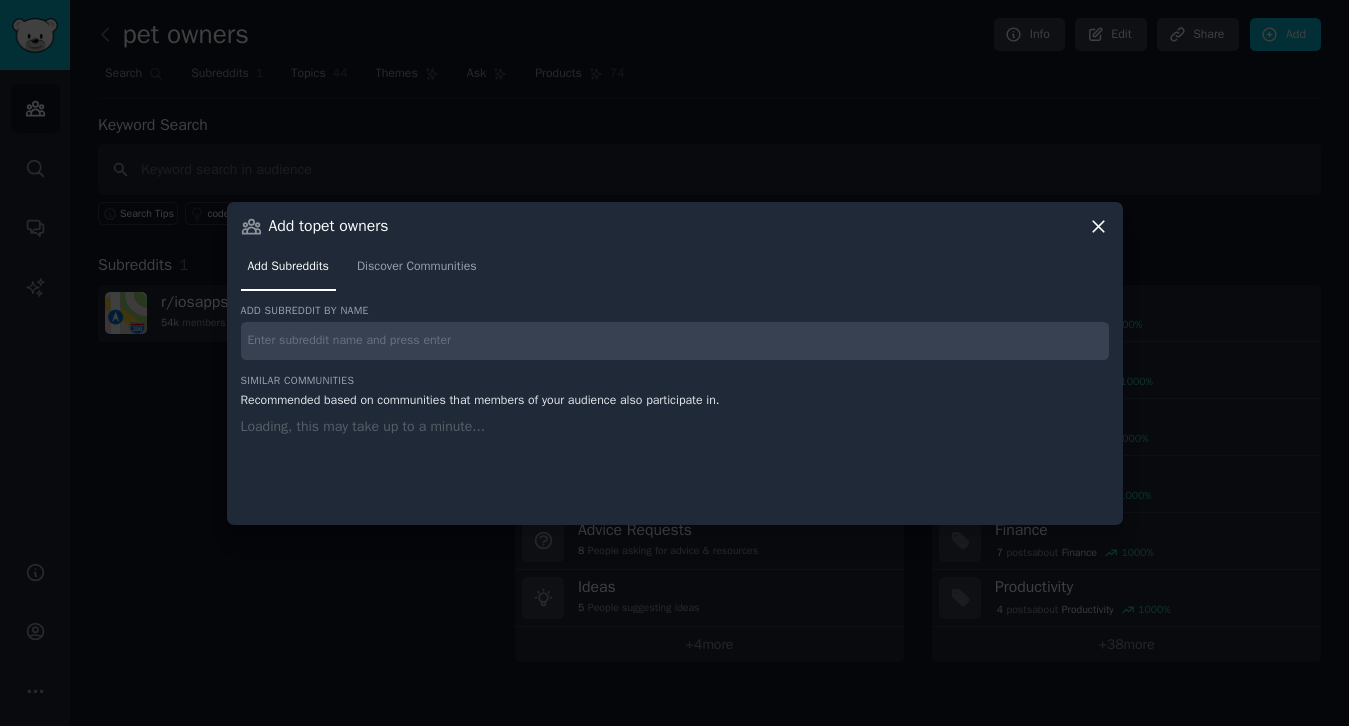 click at bounding box center (675, 341) 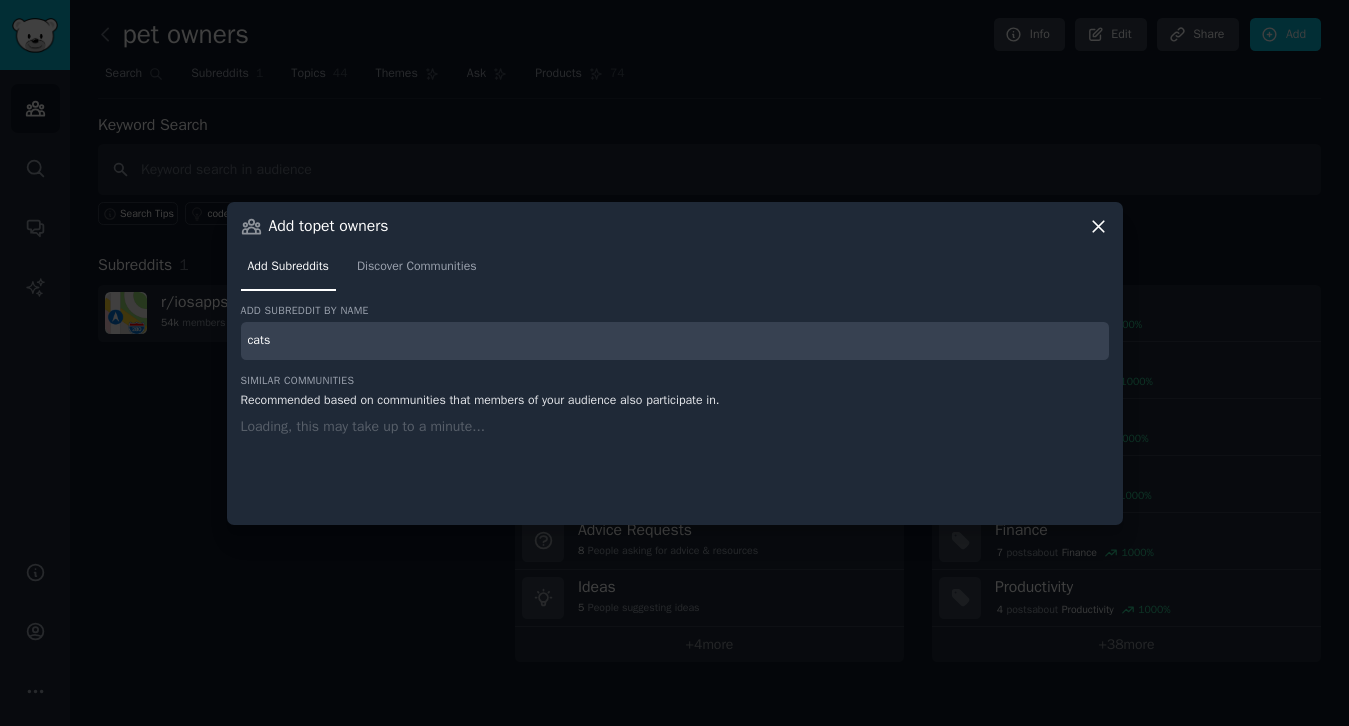 type on "cats" 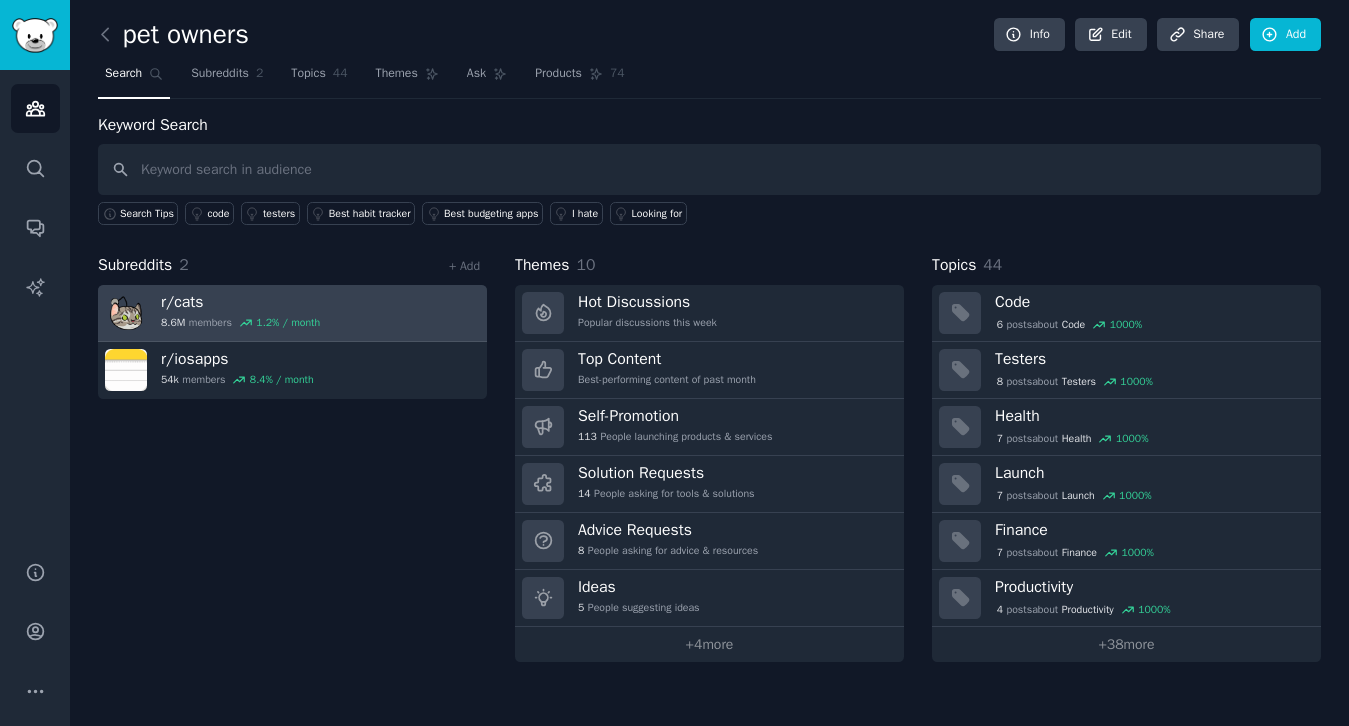 click on "r/ cats 8.6M  members 1.2 % / month" at bounding box center (292, 313) 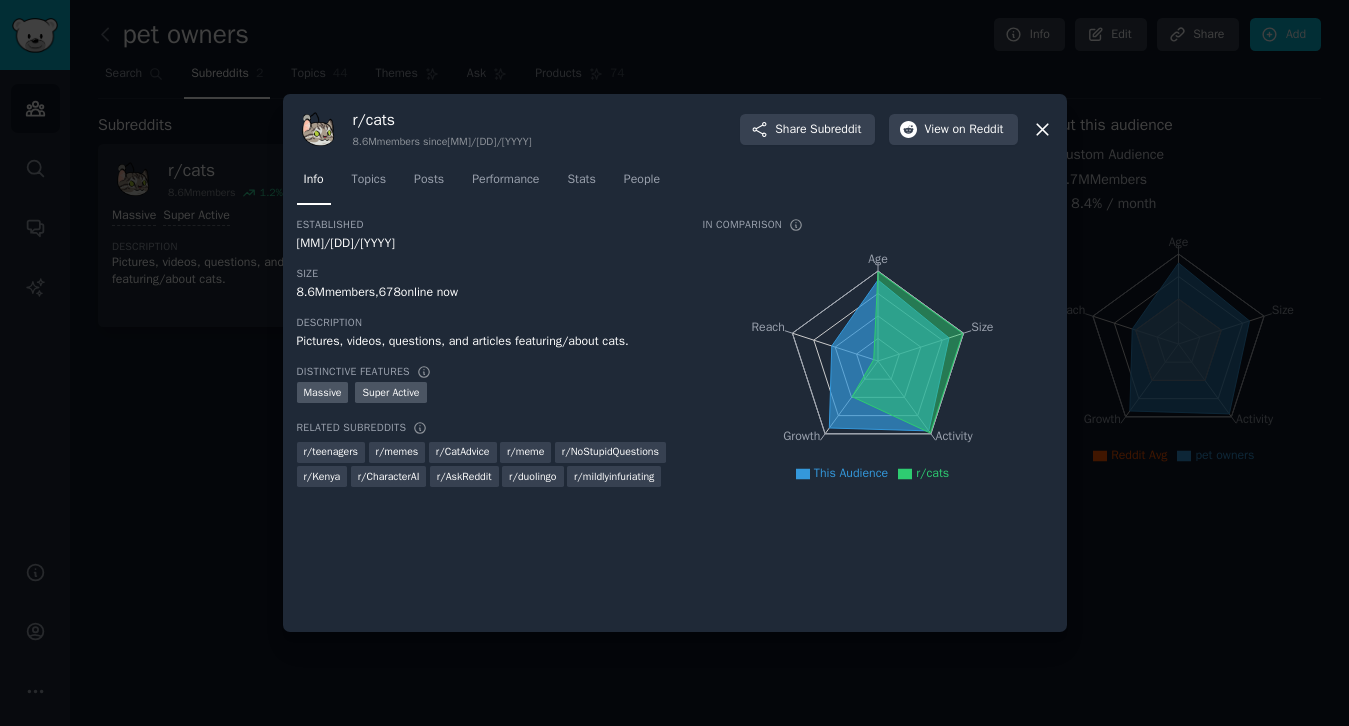 click at bounding box center [674, 363] 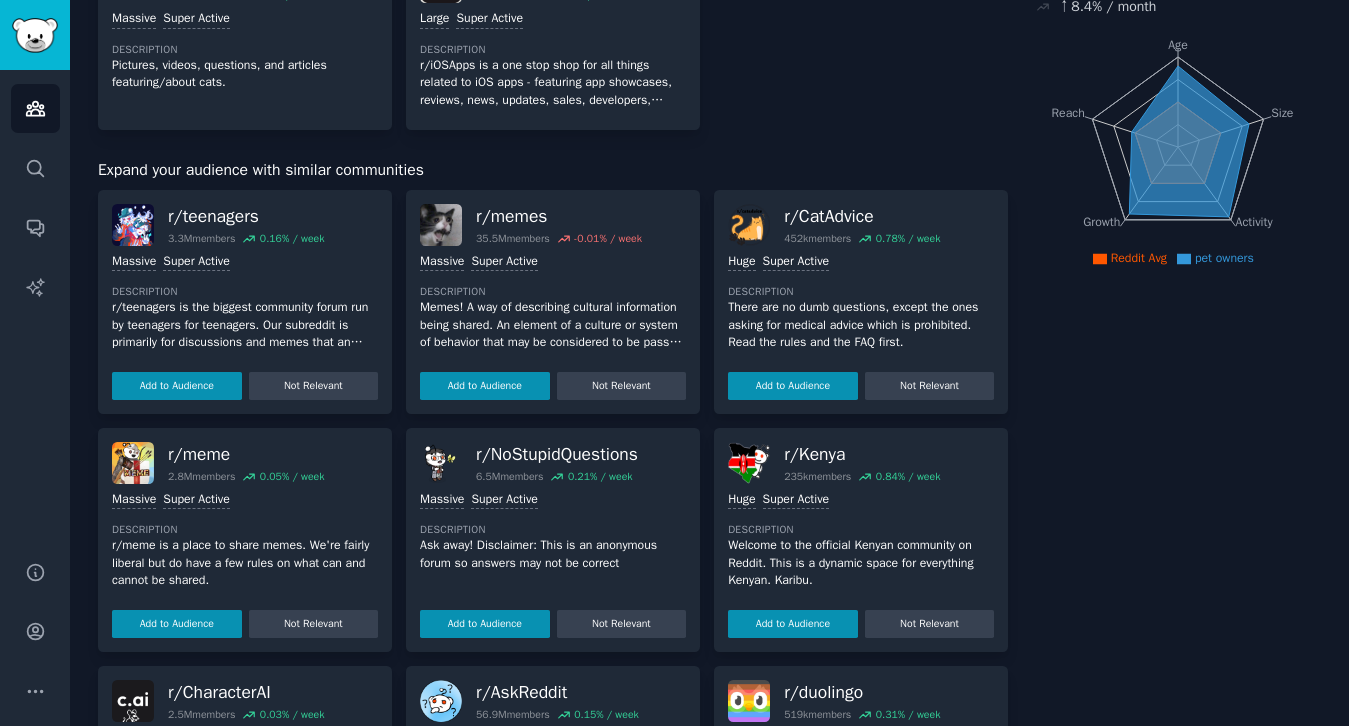 scroll, scrollTop: 185, scrollLeft: 0, axis: vertical 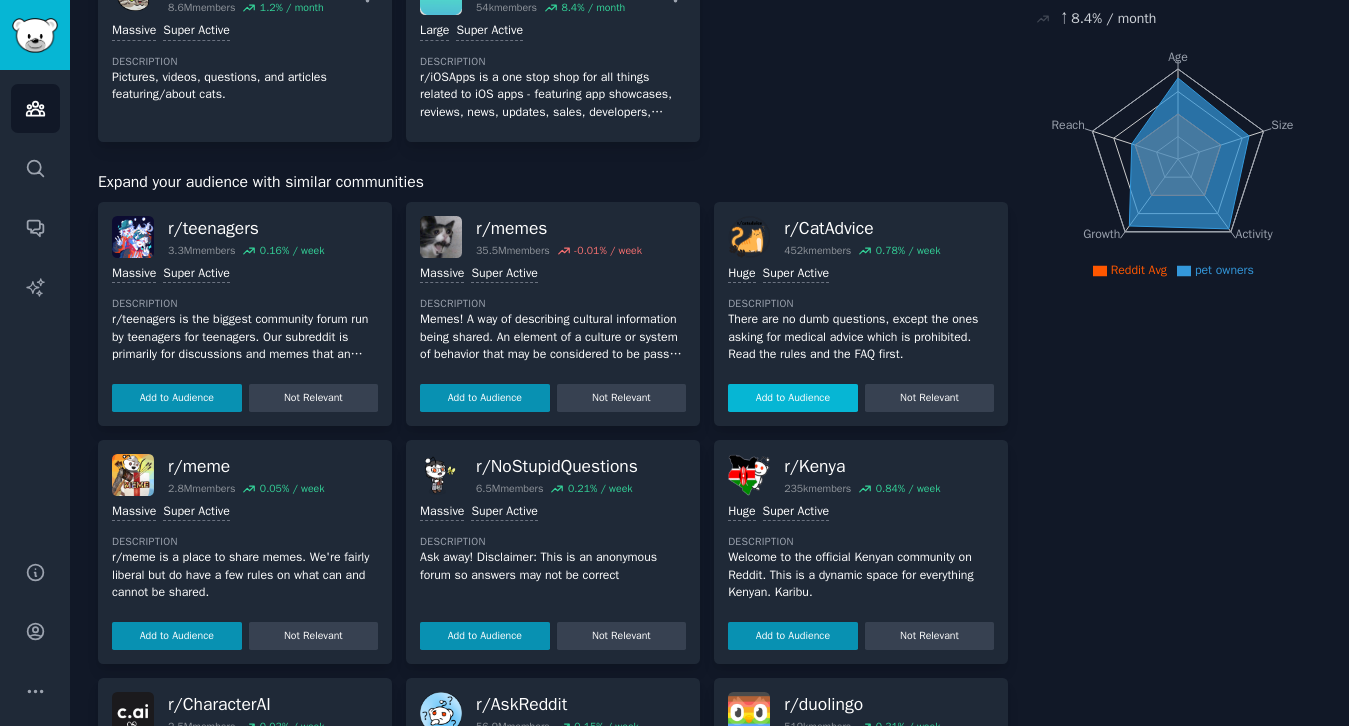 click on "Add to Audience" at bounding box center [793, 398] 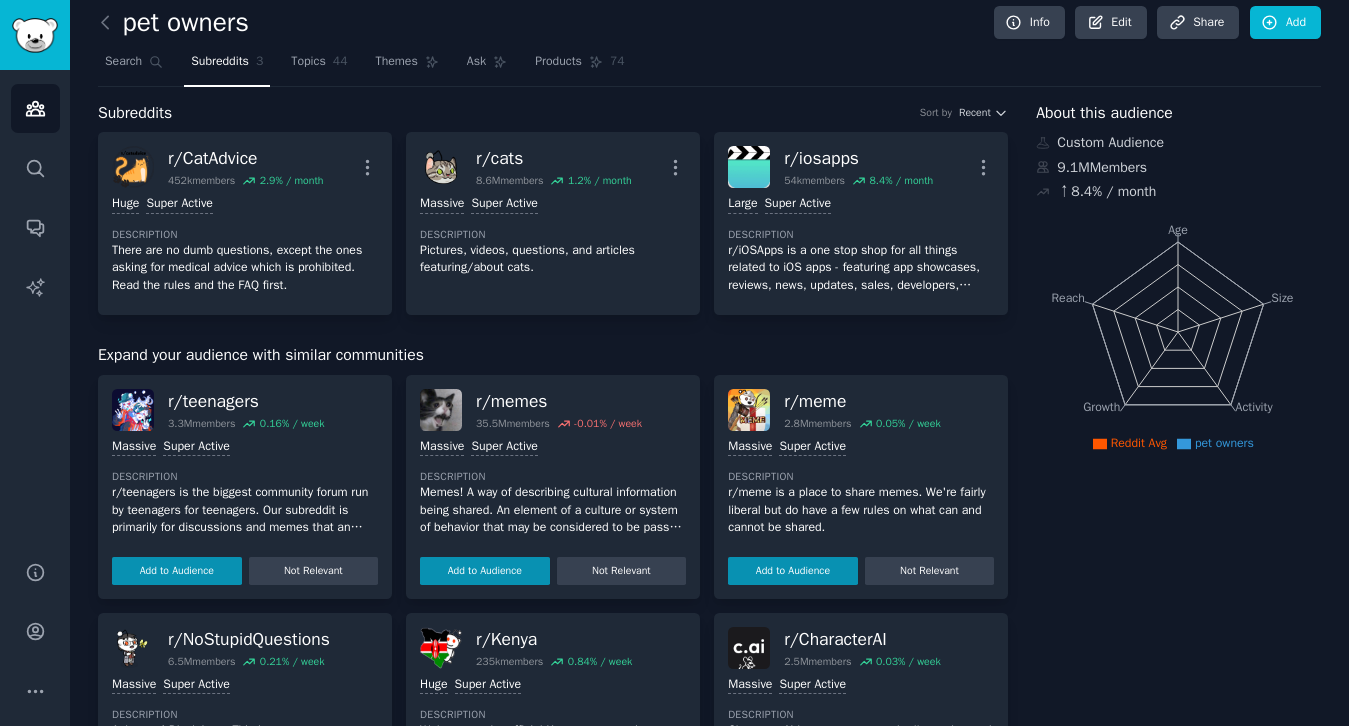 scroll, scrollTop: 0, scrollLeft: 0, axis: both 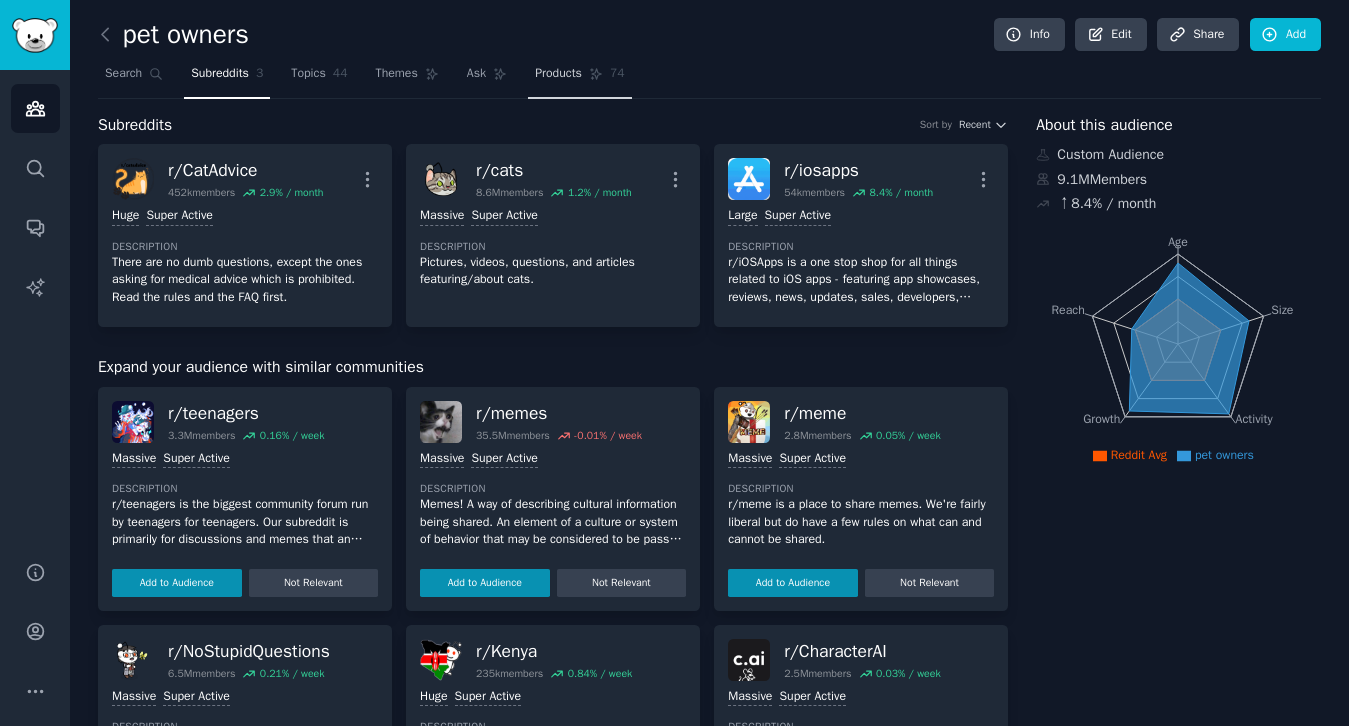 click on "Products 74" at bounding box center [579, 78] 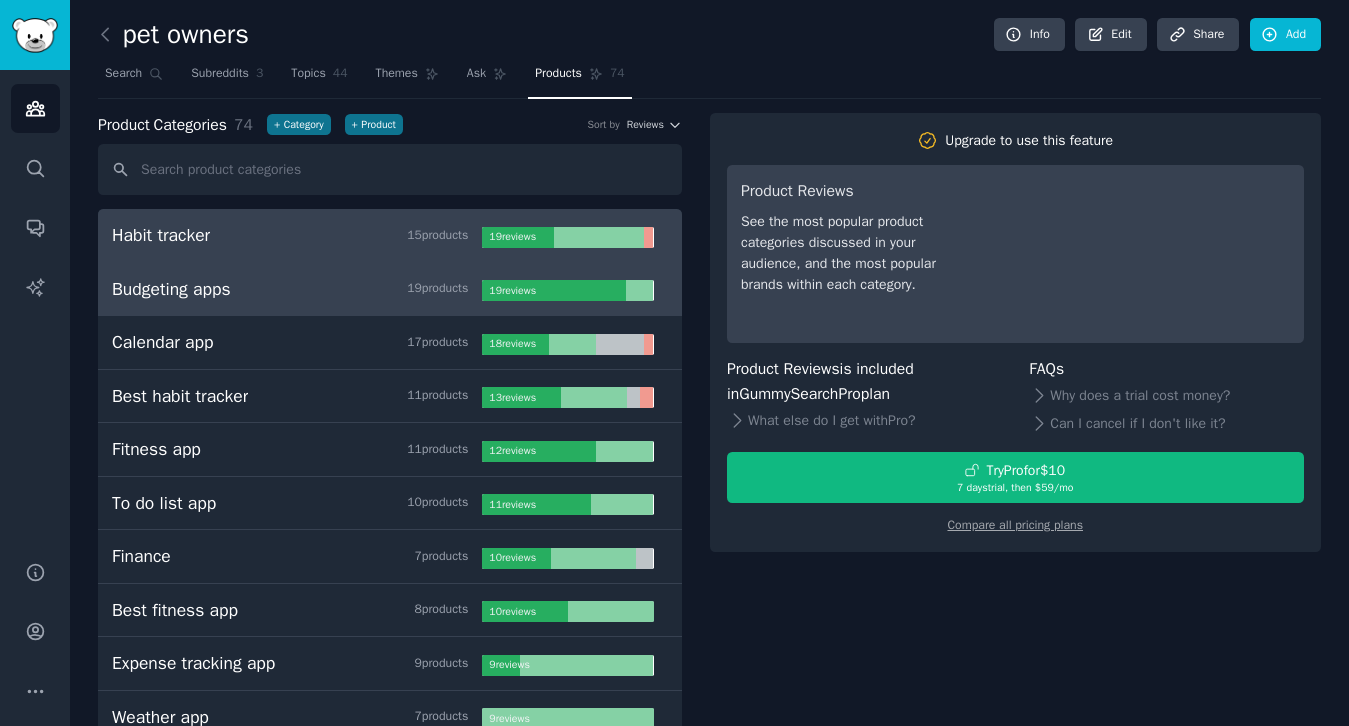 click on "Budgeting apps 19  product s" at bounding box center (297, 289) 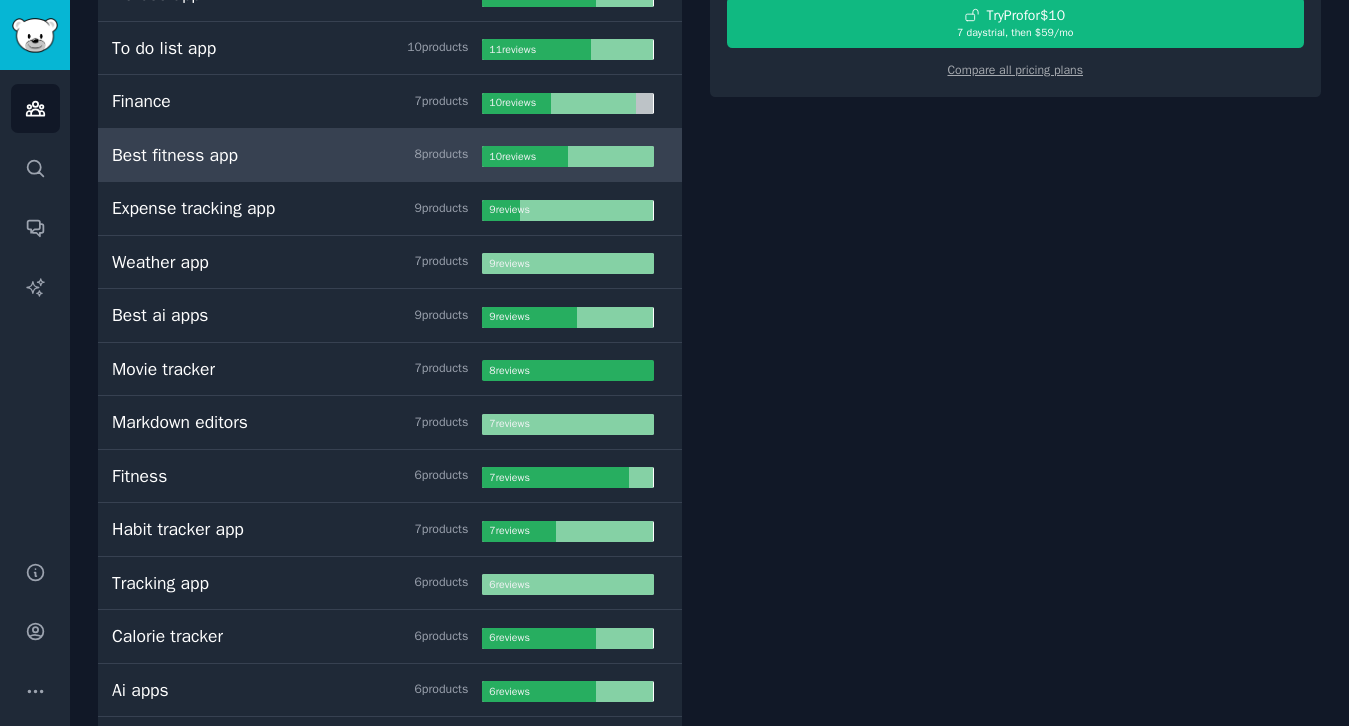 scroll, scrollTop: 0, scrollLeft: 0, axis: both 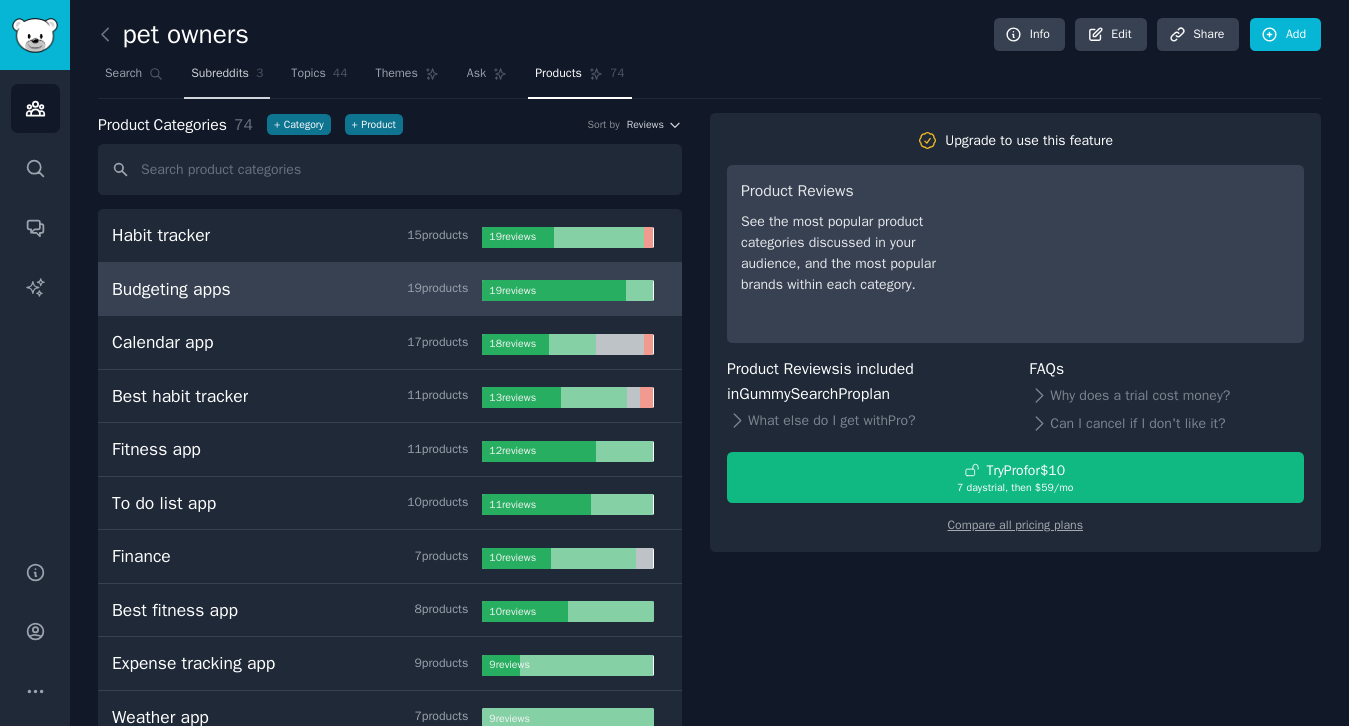 click on "Subreddits" at bounding box center (220, 74) 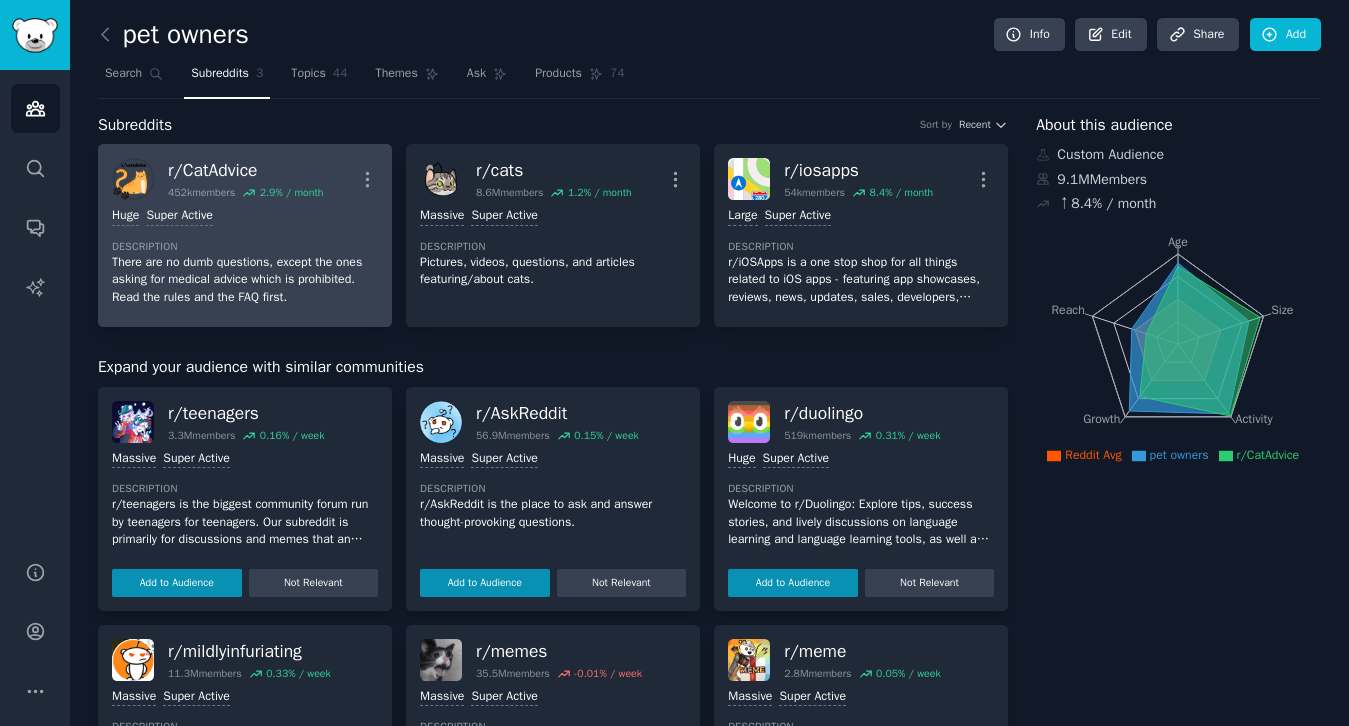 click on "Huge Super Active Description There are no dumb questions, except the ones asking for medical advice which is prohibited. Read the rules and the FAQ first." at bounding box center [245, 256] 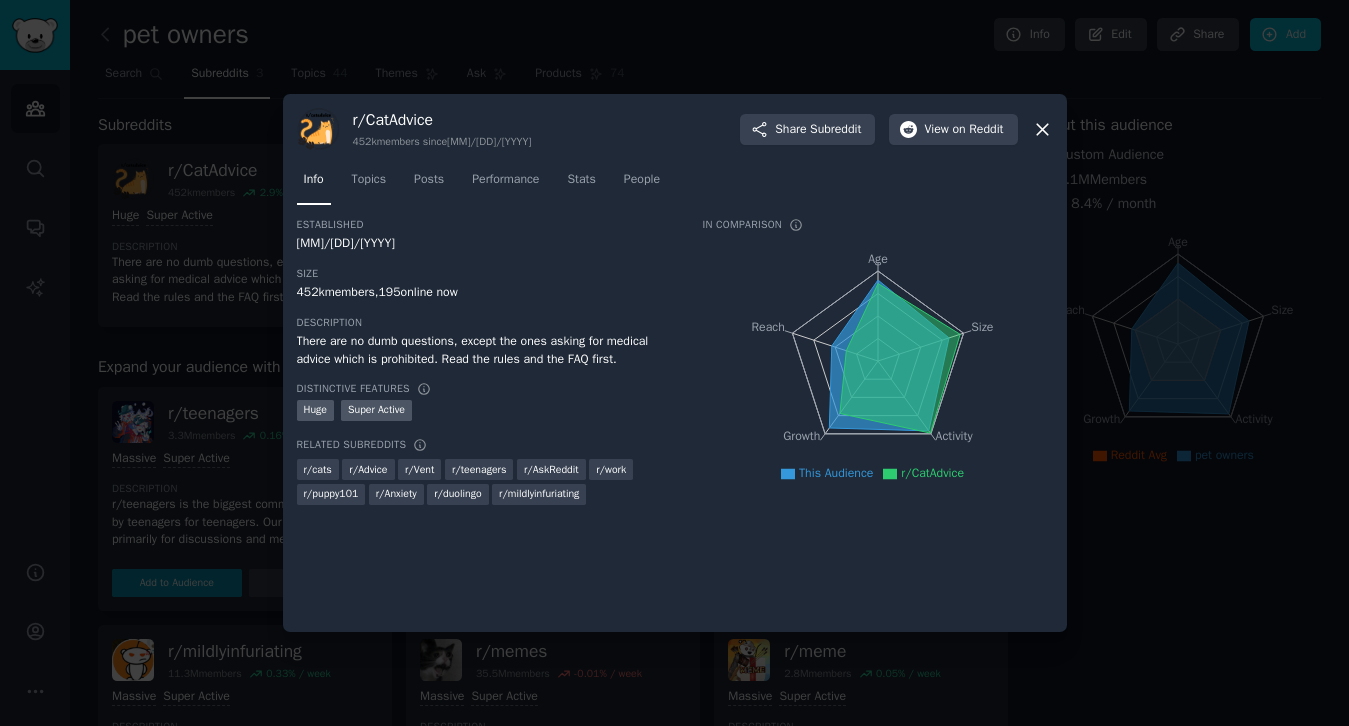 click 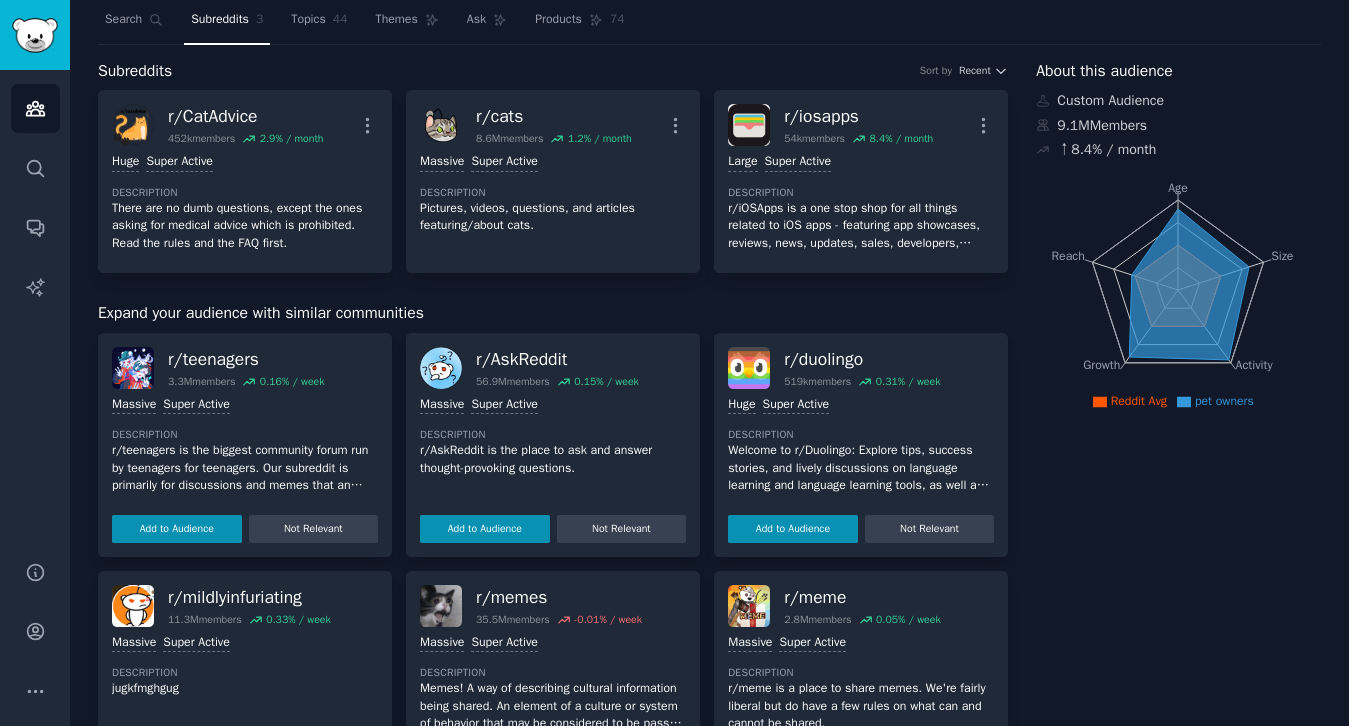 scroll, scrollTop: 34, scrollLeft: 0, axis: vertical 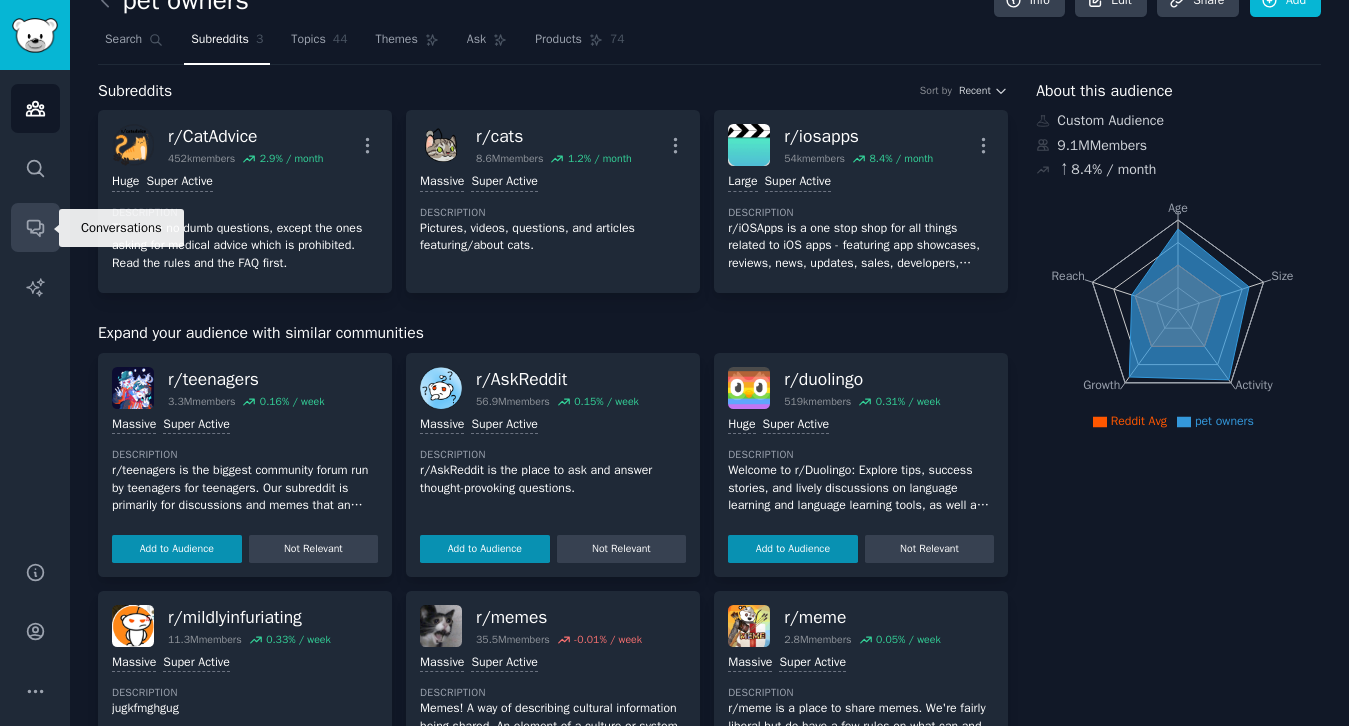 click 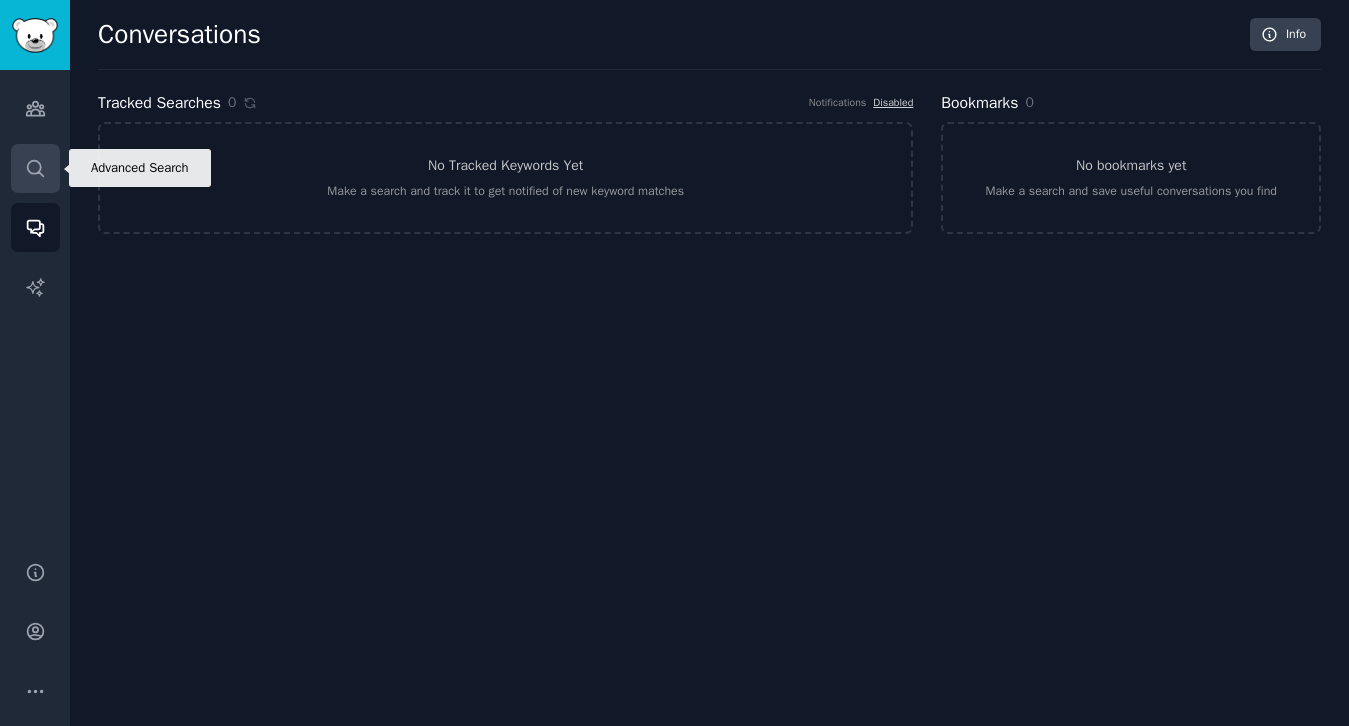 click 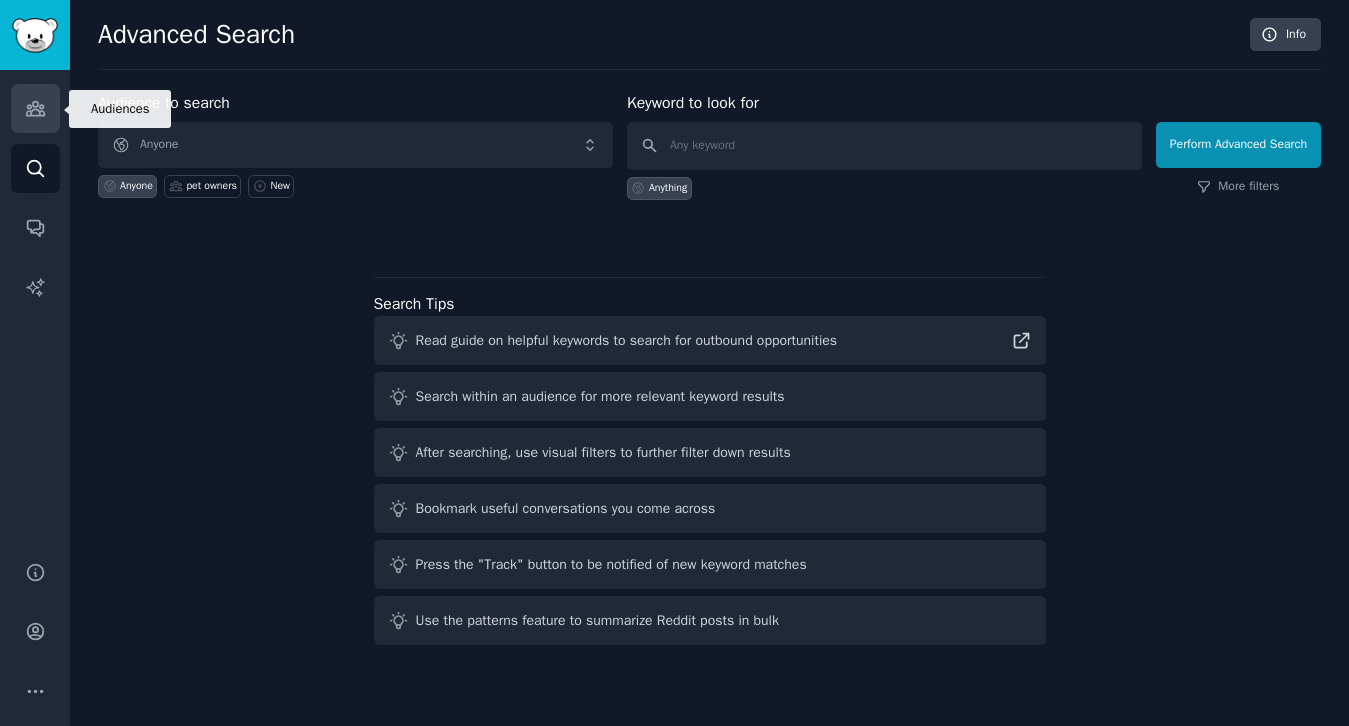 click on "Audiences" at bounding box center (35, 108) 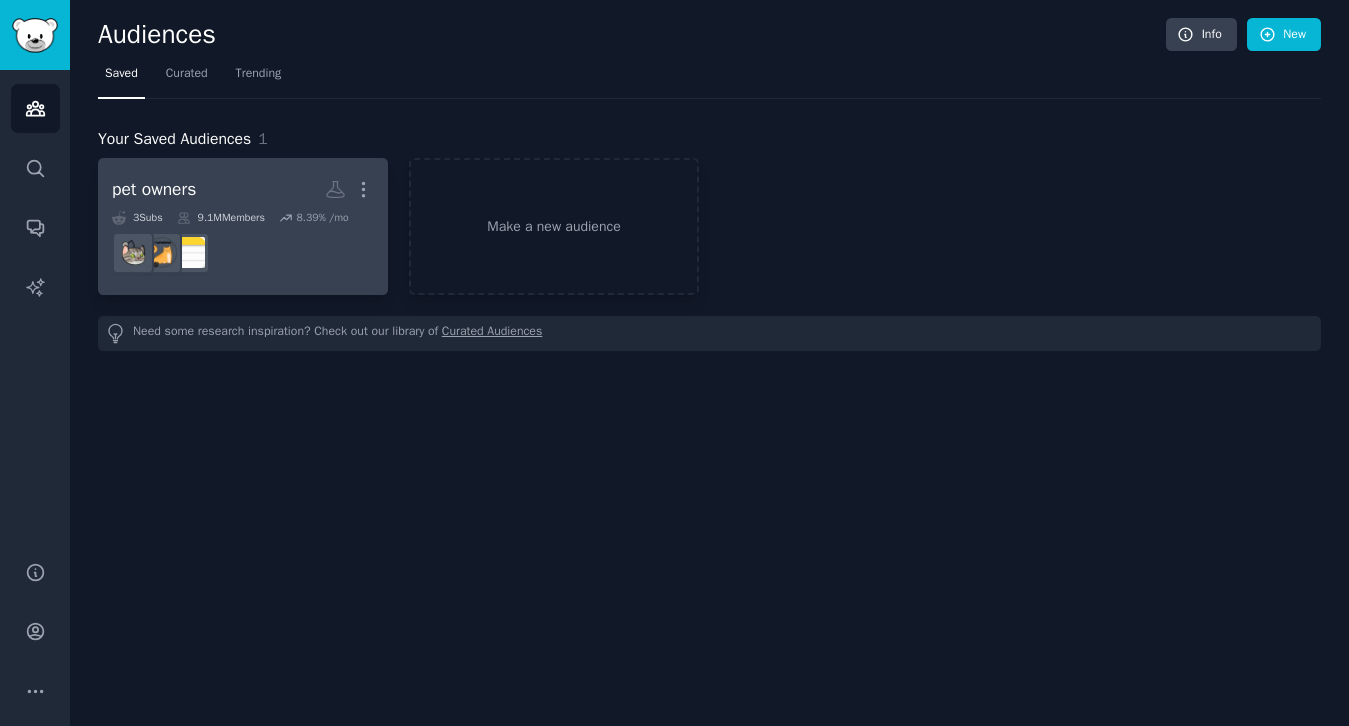click on "r/iosapps" at bounding box center [243, 253] 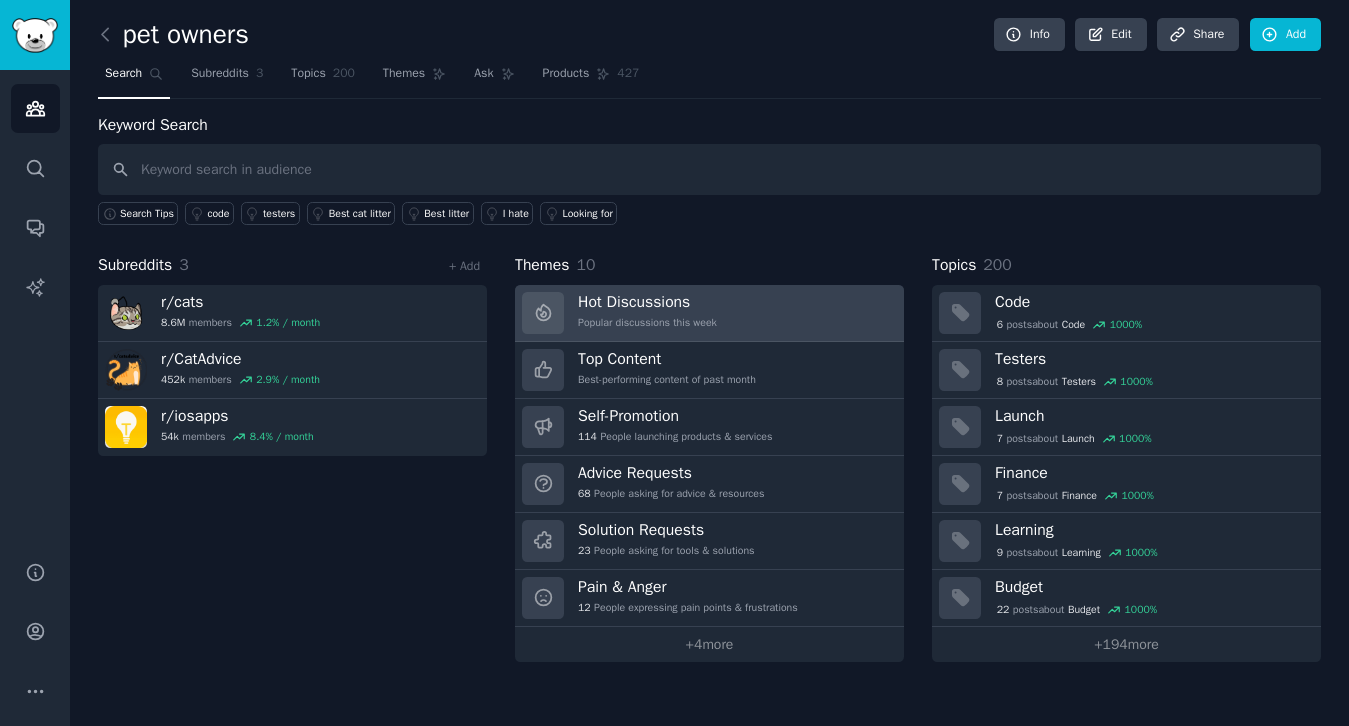 click on "Hot Discussions Popular discussions this week" at bounding box center [709, 313] 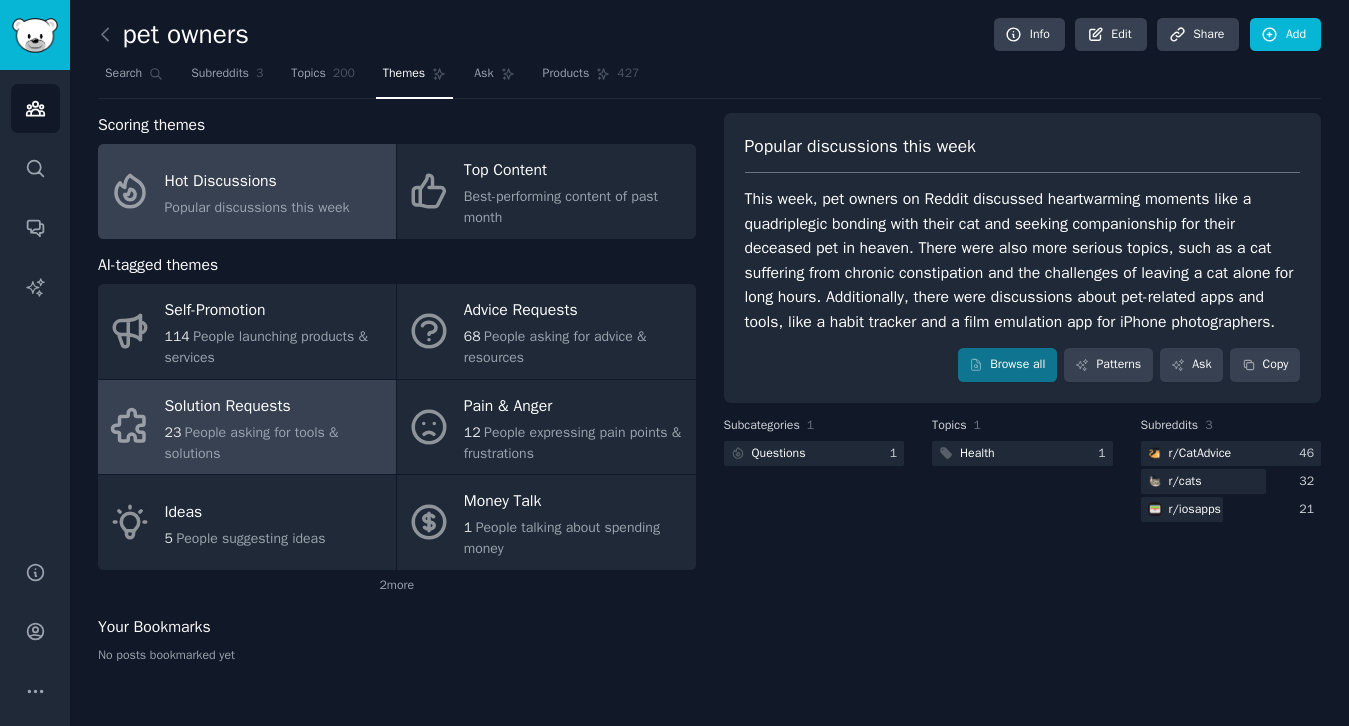 click on "23 People asking for tools & solutions" at bounding box center [275, 443] 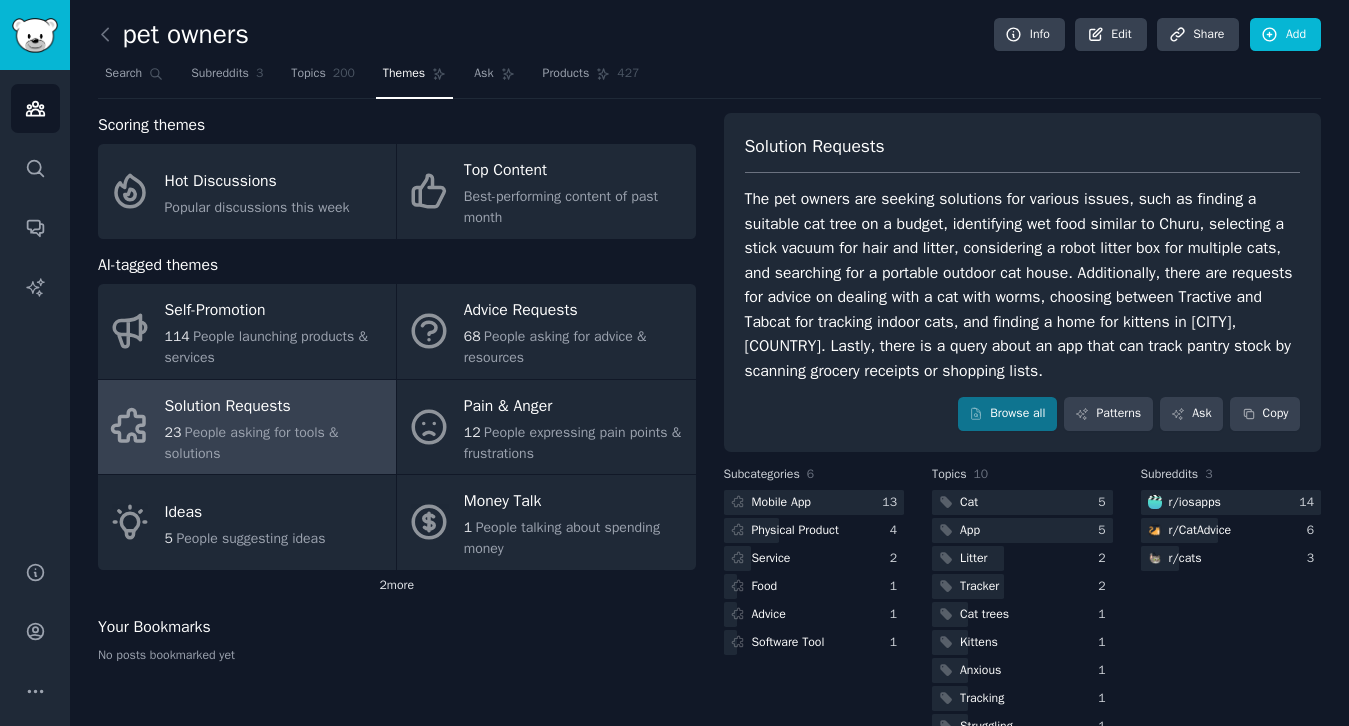 click on "2  more" 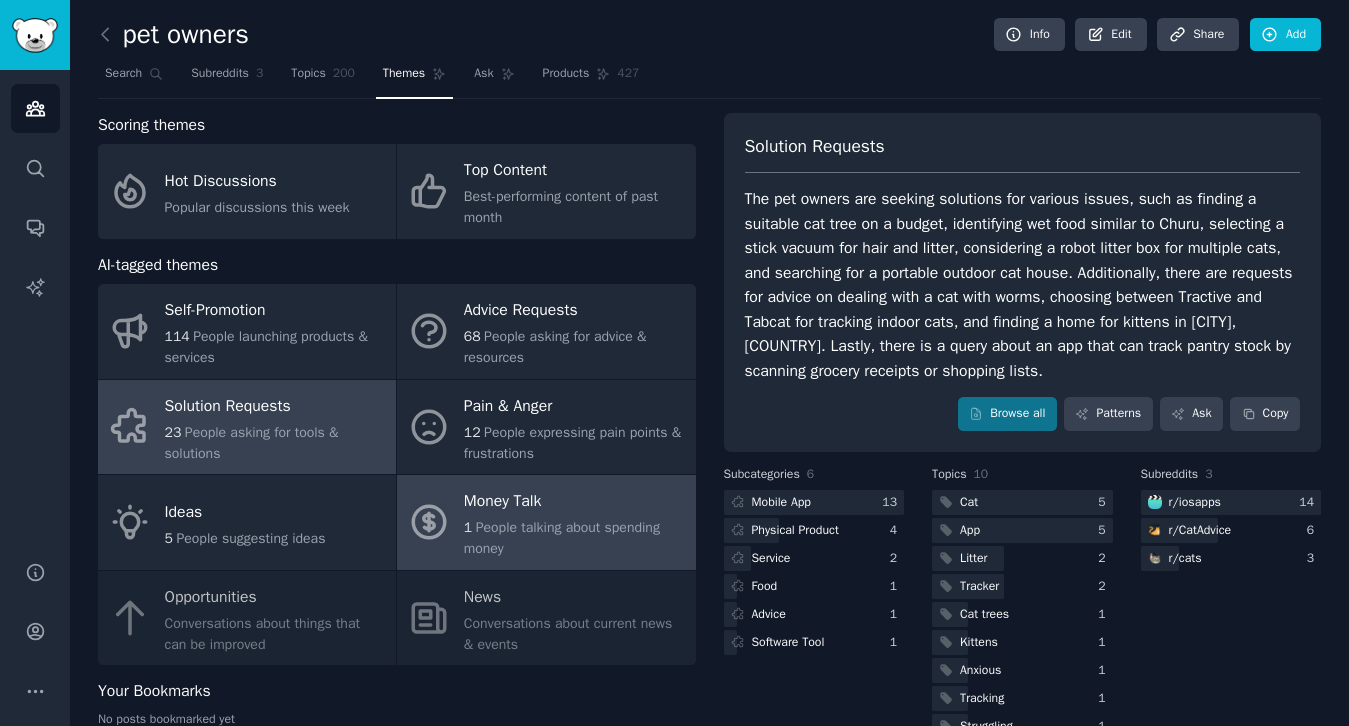 scroll, scrollTop: 72, scrollLeft: 0, axis: vertical 